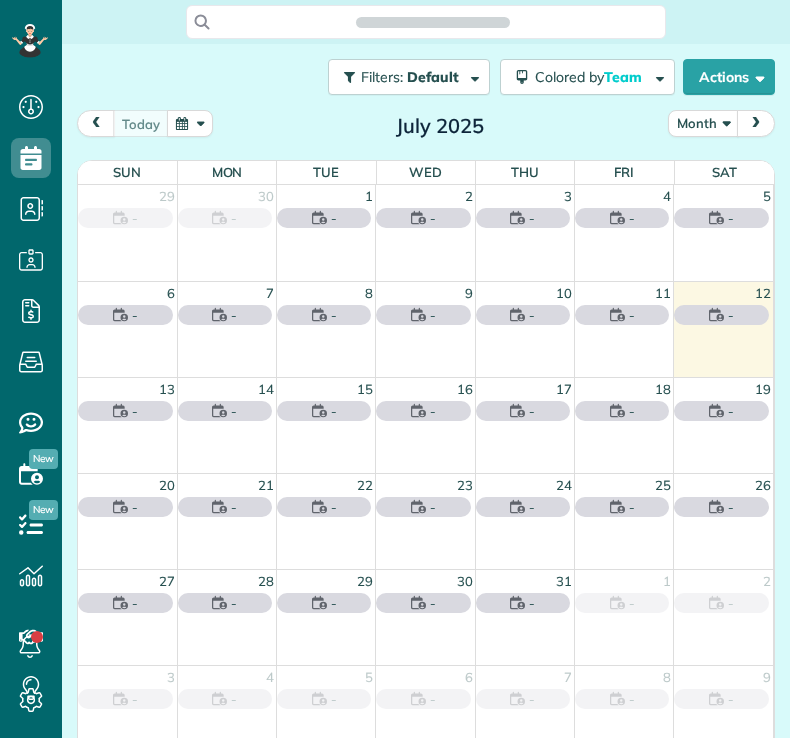 scroll, scrollTop: 0, scrollLeft: 0, axis: both 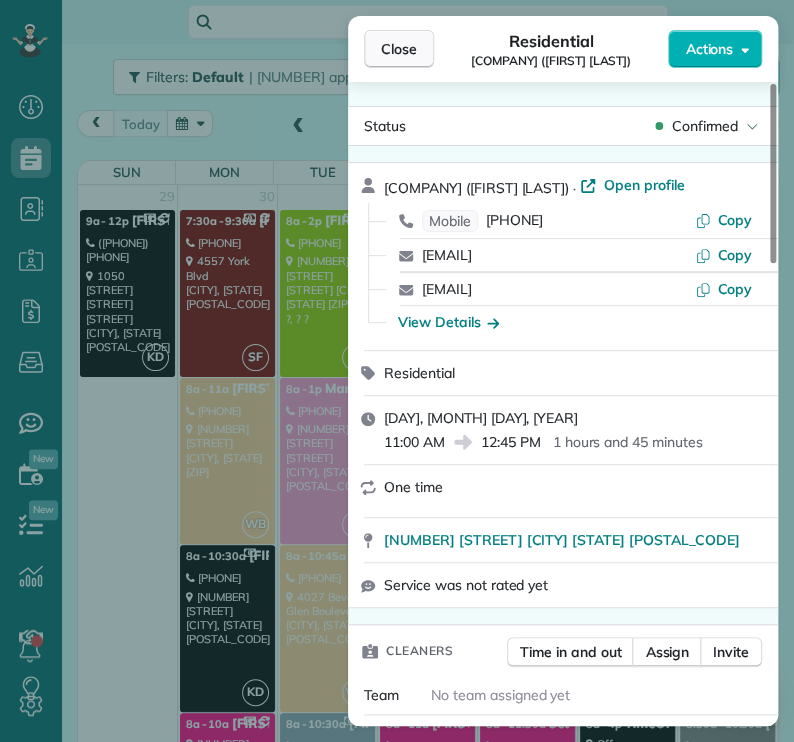click on "Close" at bounding box center [399, 49] 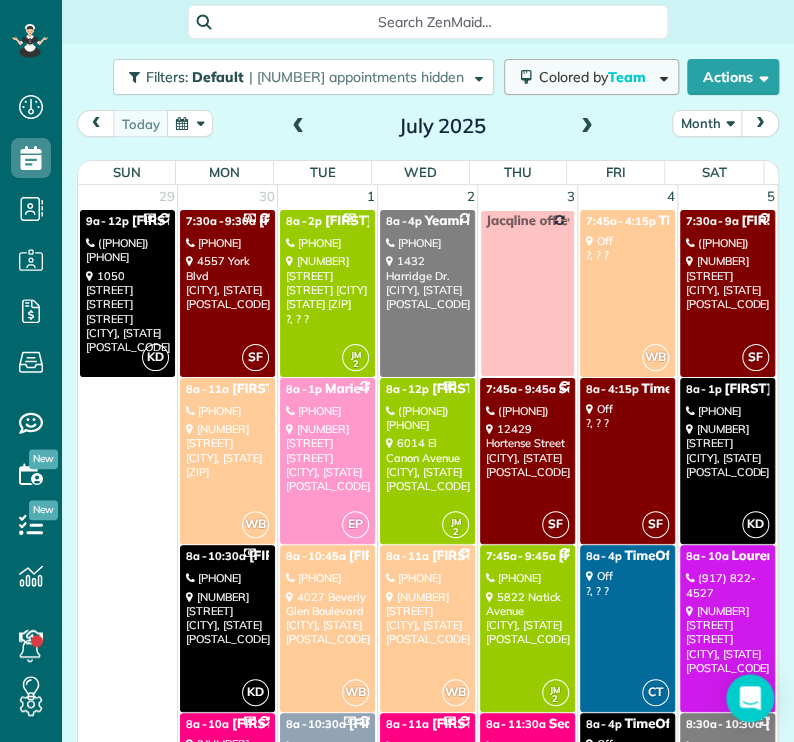 click on "Colored by  Team" at bounding box center (596, 77) 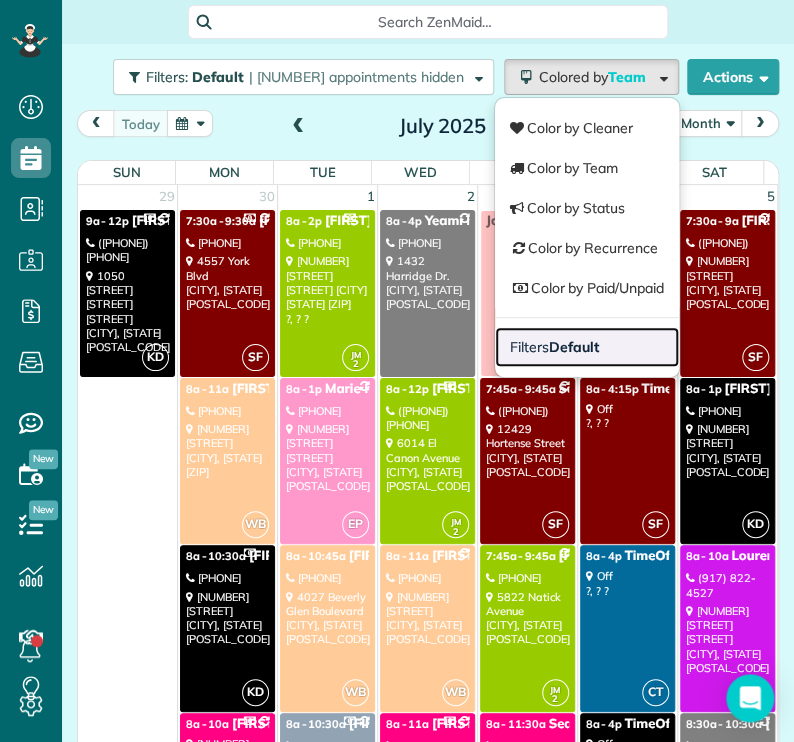 click on "Default" at bounding box center (574, 347) 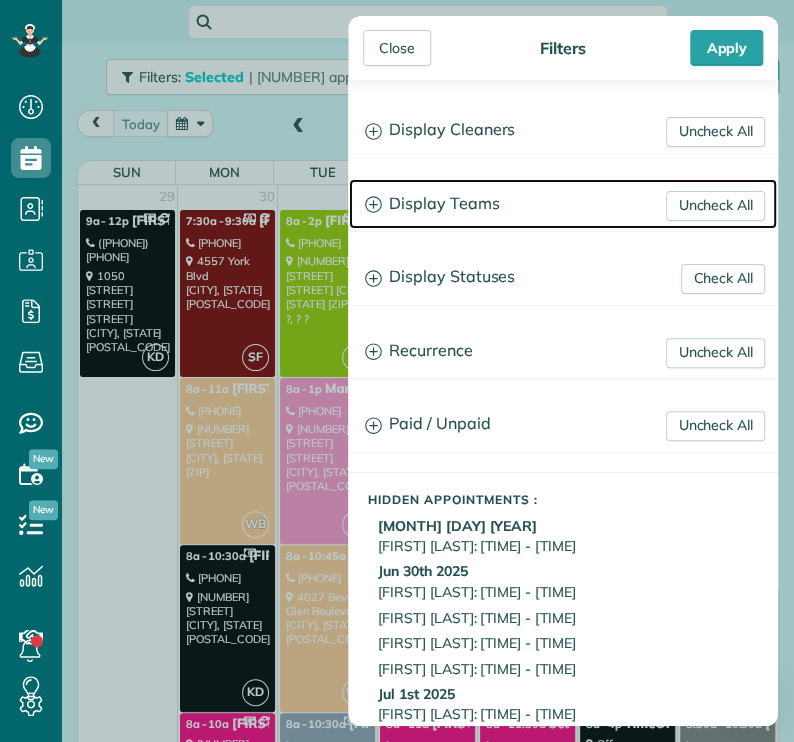 click on "Display Teams" at bounding box center [563, 204] 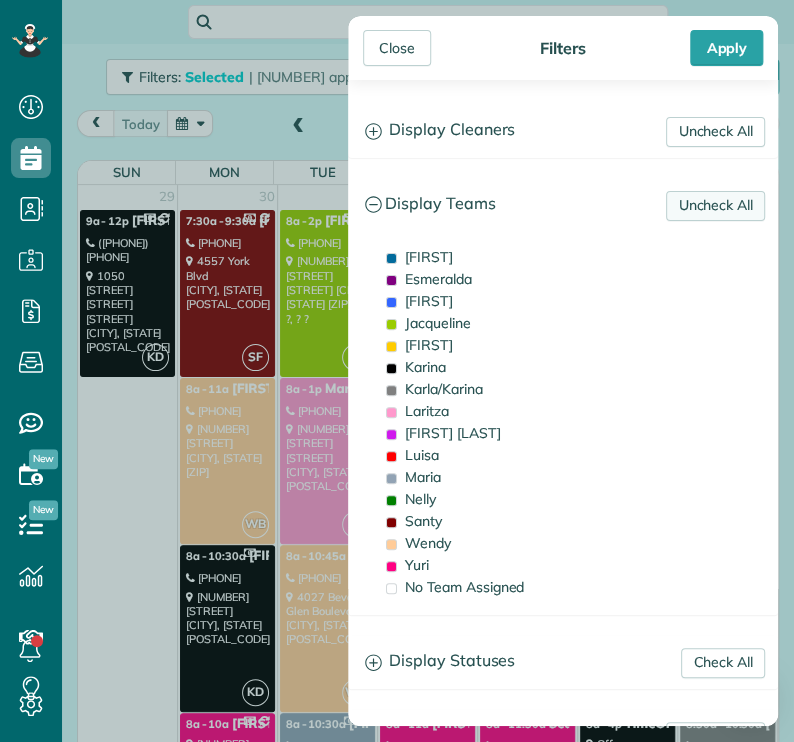 click on "Uncheck All" at bounding box center (715, 206) 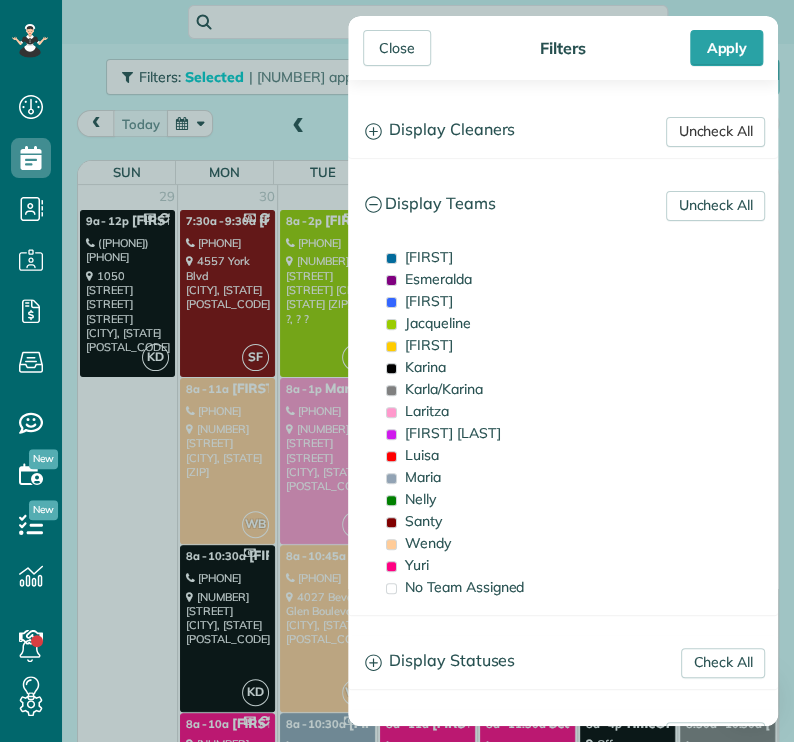 click on "Uncheck All" at bounding box center (715, 132) 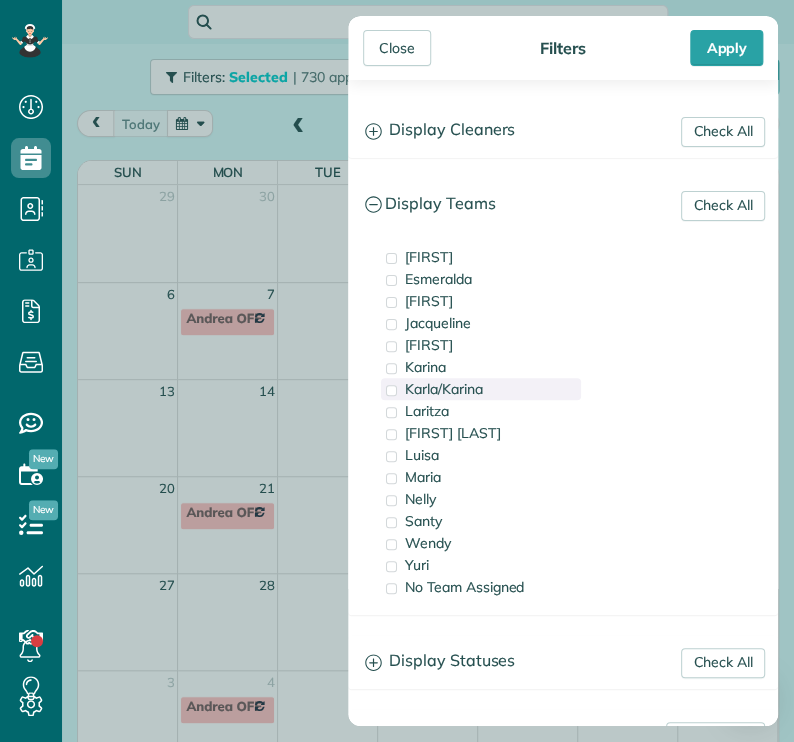 click on "Karla/Karina" at bounding box center (444, 389) 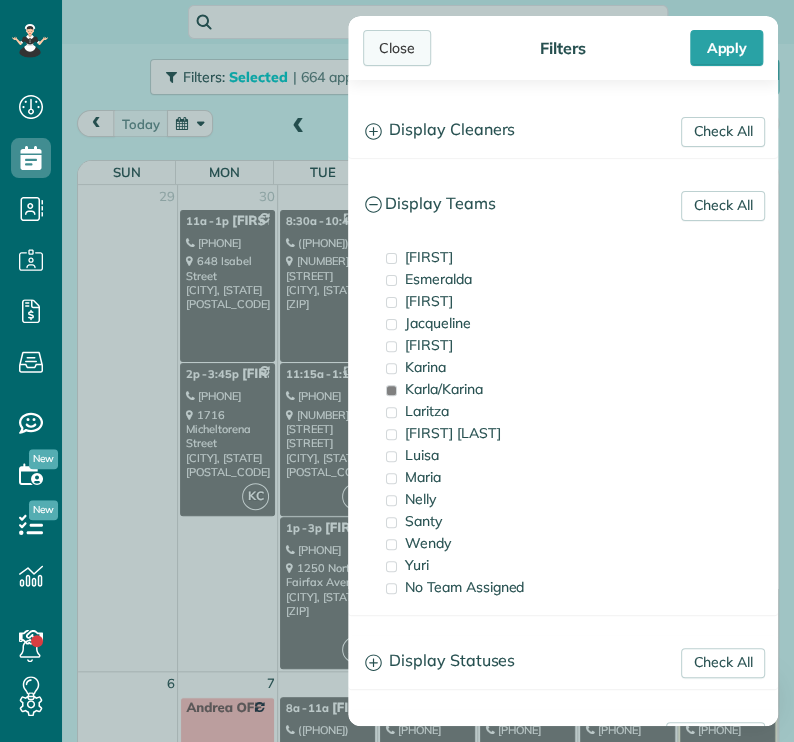 click on "Close" at bounding box center (397, 48) 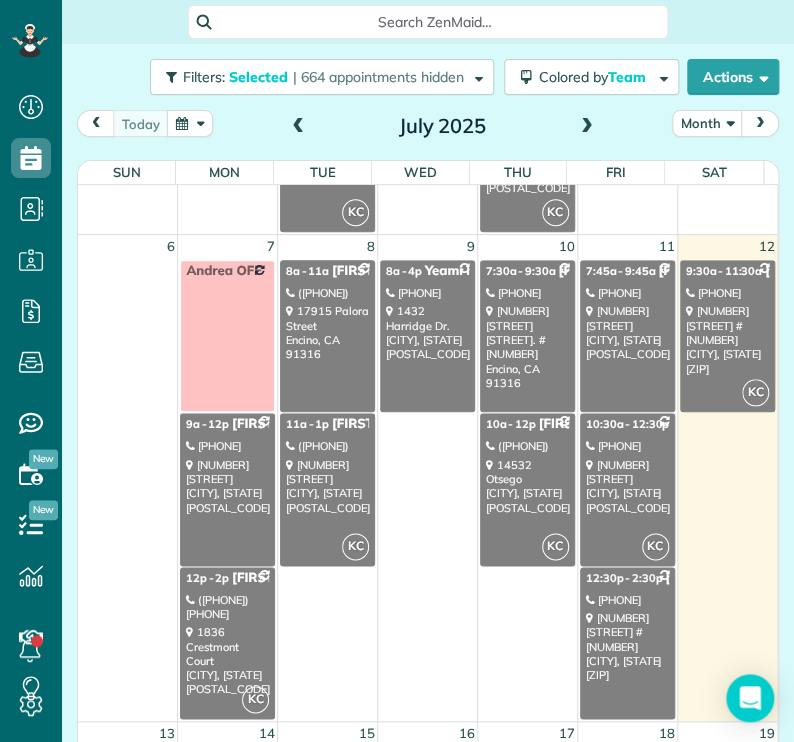 scroll, scrollTop: 457, scrollLeft: 0, axis: vertical 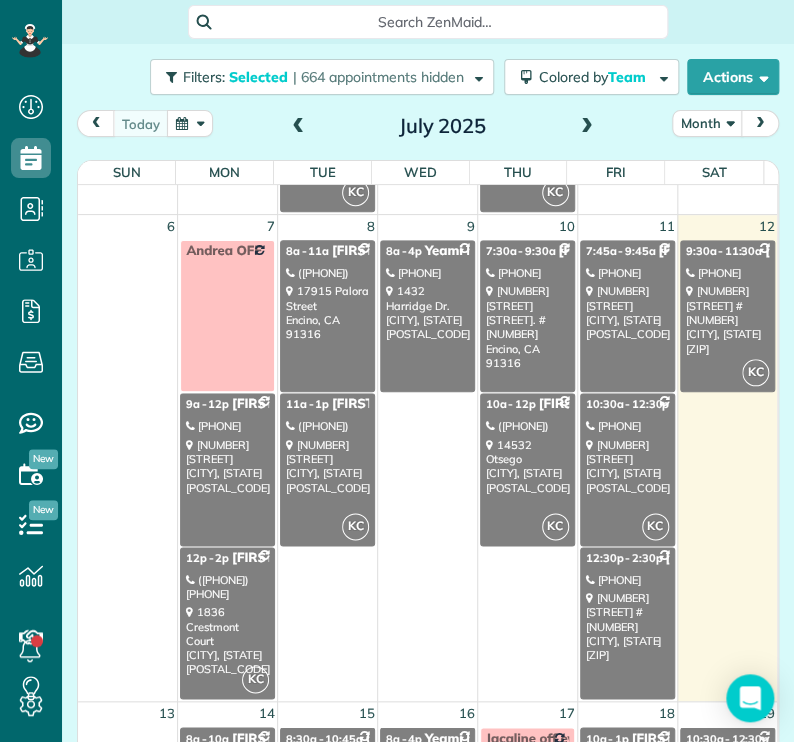 click on "[NUMBER] [STREET] [CITY], [STATE] [POSTAL_CODE]" at bounding box center (227, 640) 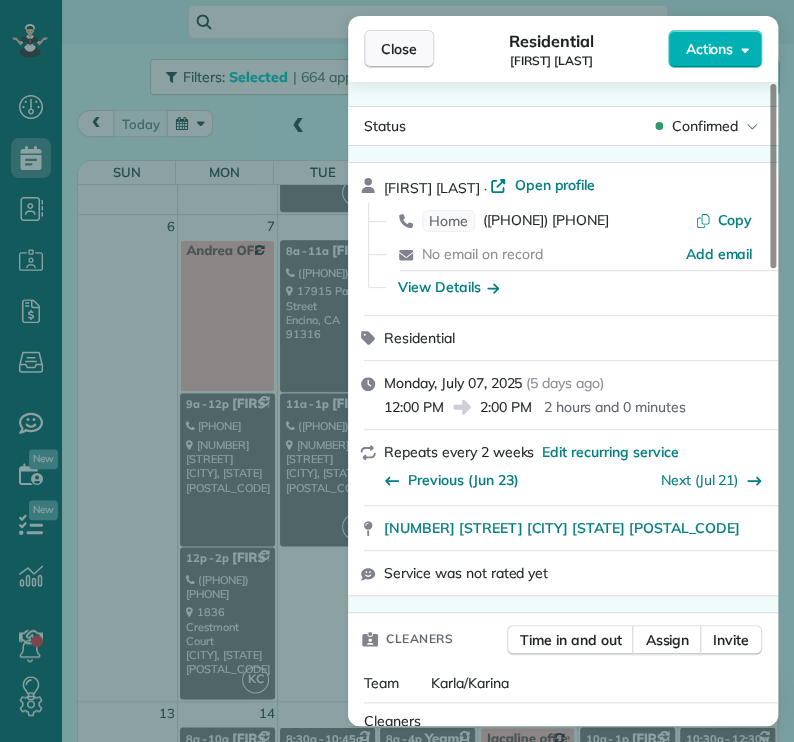 click on "Close" at bounding box center [399, 49] 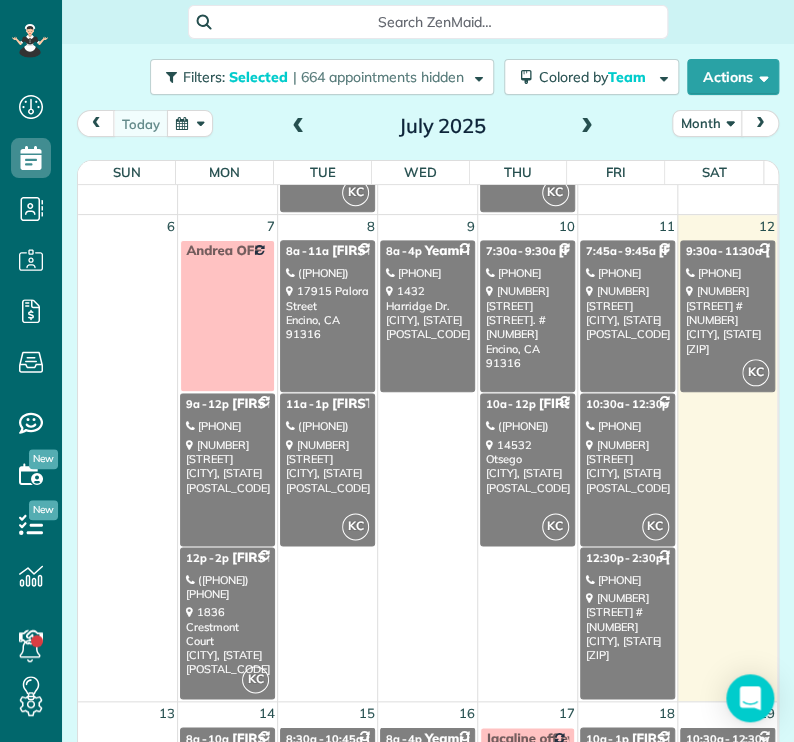 click on "[NUMBER] [STREET] [STREET] [CITY], [STATE] [ZIP]" at bounding box center (327, 466) 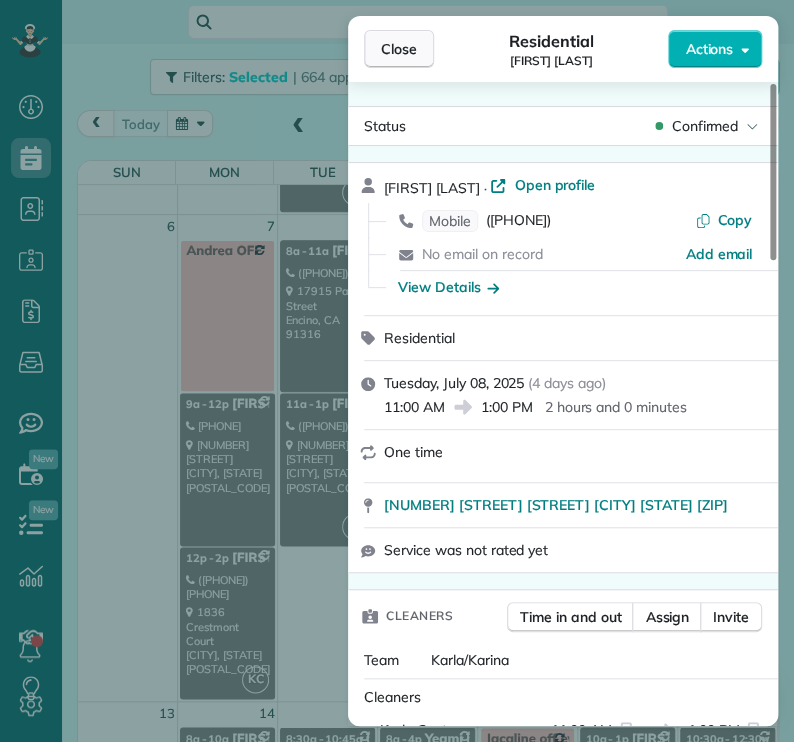click on "Close" at bounding box center [399, 49] 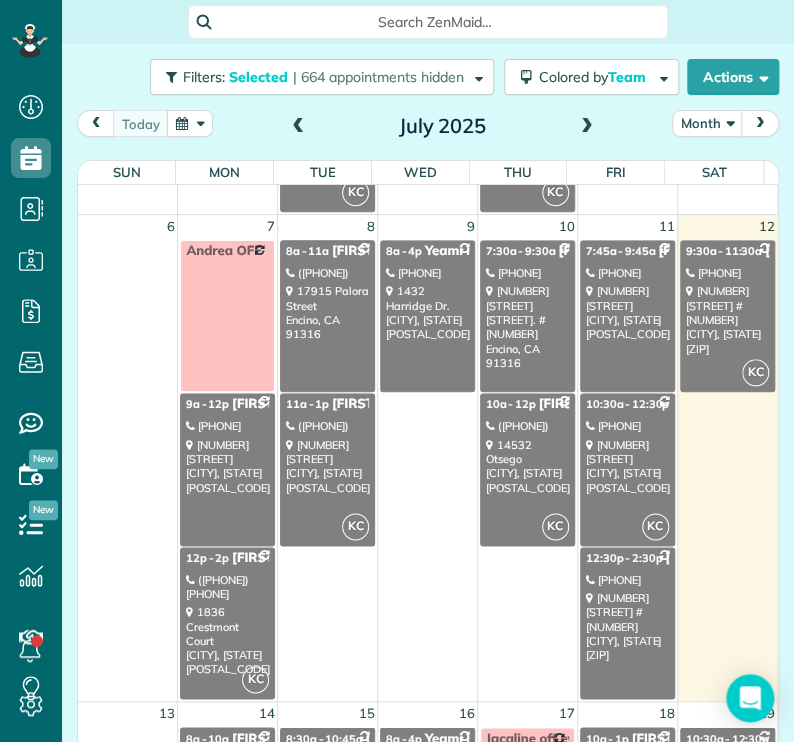 click on "[NUMBER] [STREET] [STREET] # [NUMBER] [CITY], [STATE] [ZIP]" at bounding box center [527, 327] 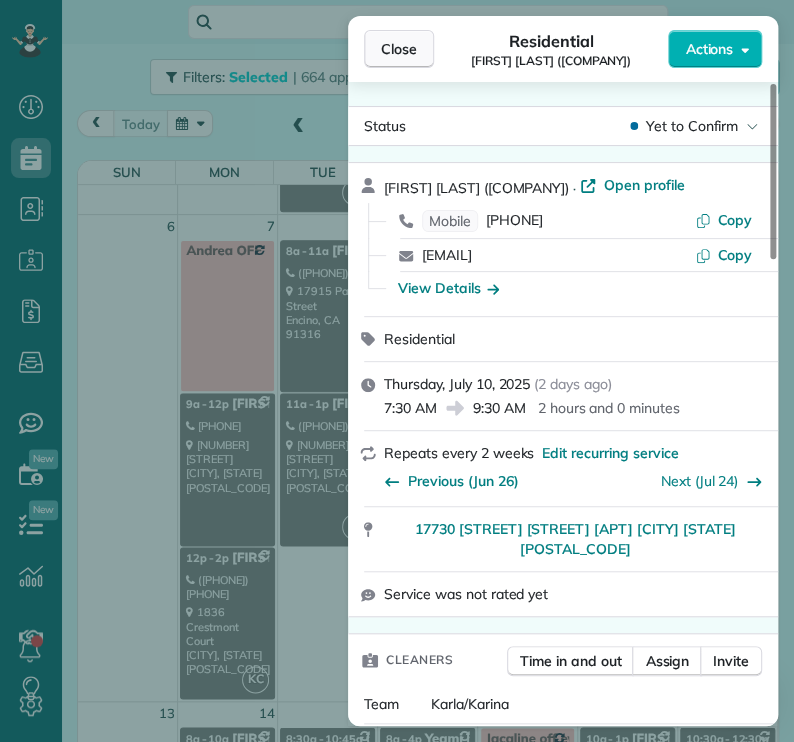 click on "Close" at bounding box center (399, 49) 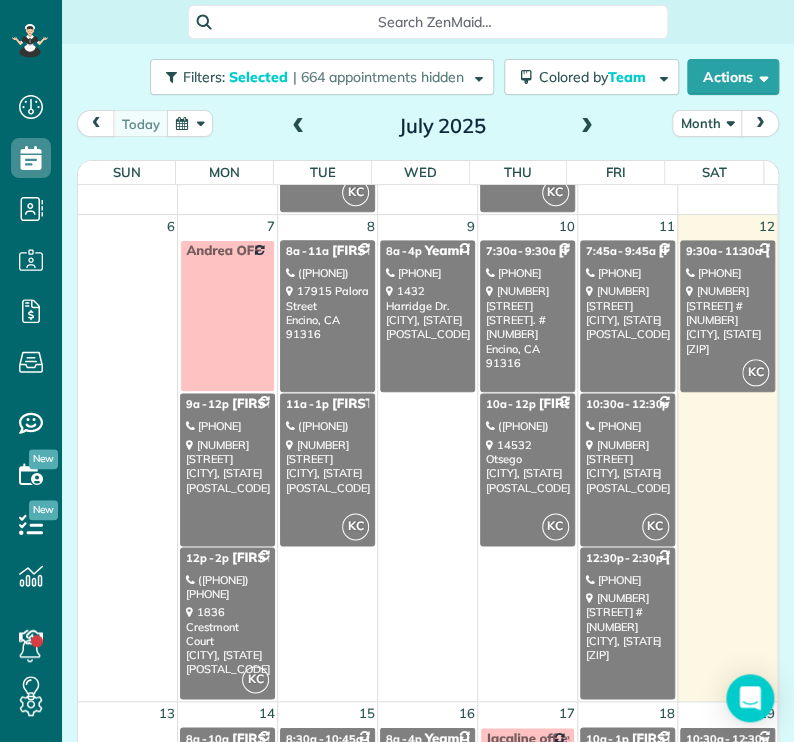 click on "[NUMBER] [STREET] [CITY], [STATE] [POSTAL_CODE]" at bounding box center [527, 466] 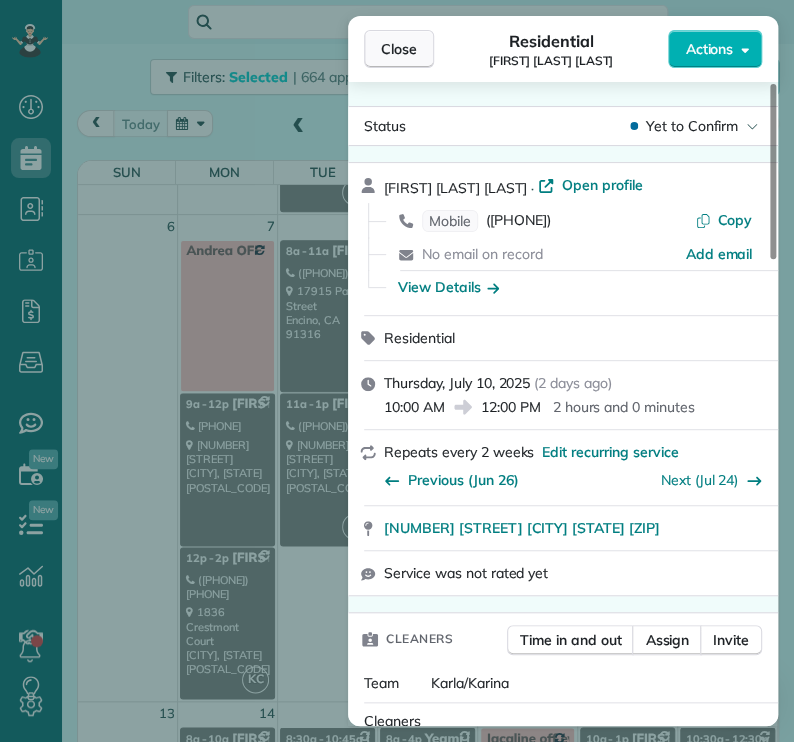 click on "Close" at bounding box center [399, 49] 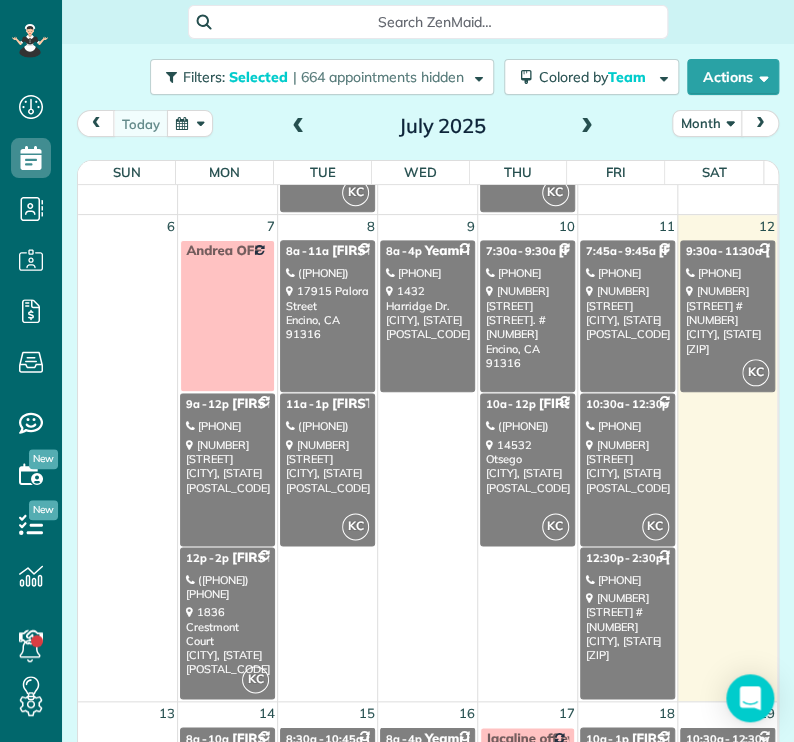 click on "[NUMBER] [STREET] [CITY] [STATE] [POSTAL_CODE]" at bounding box center (627, 312) 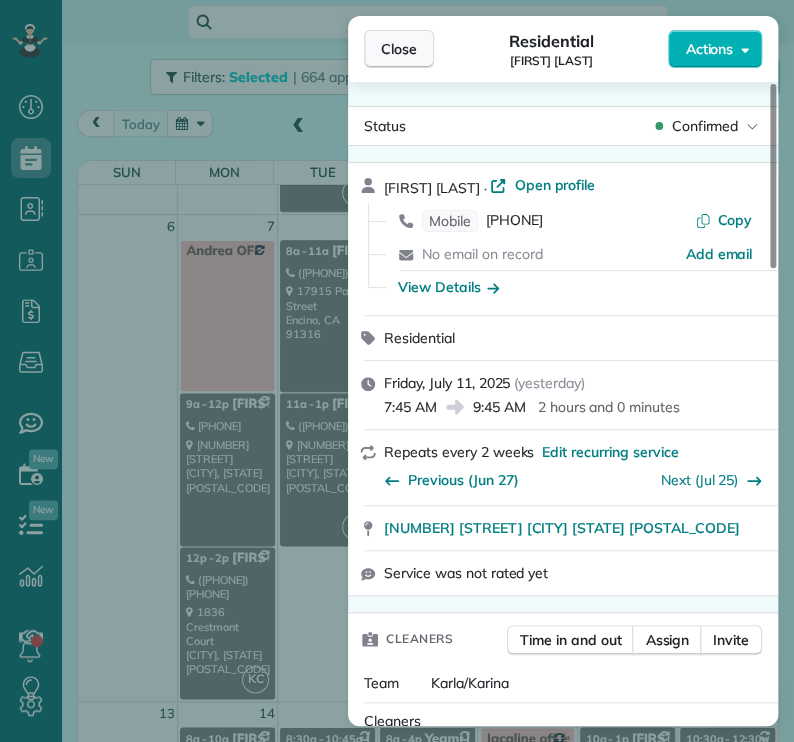 click on "Close" at bounding box center [399, 49] 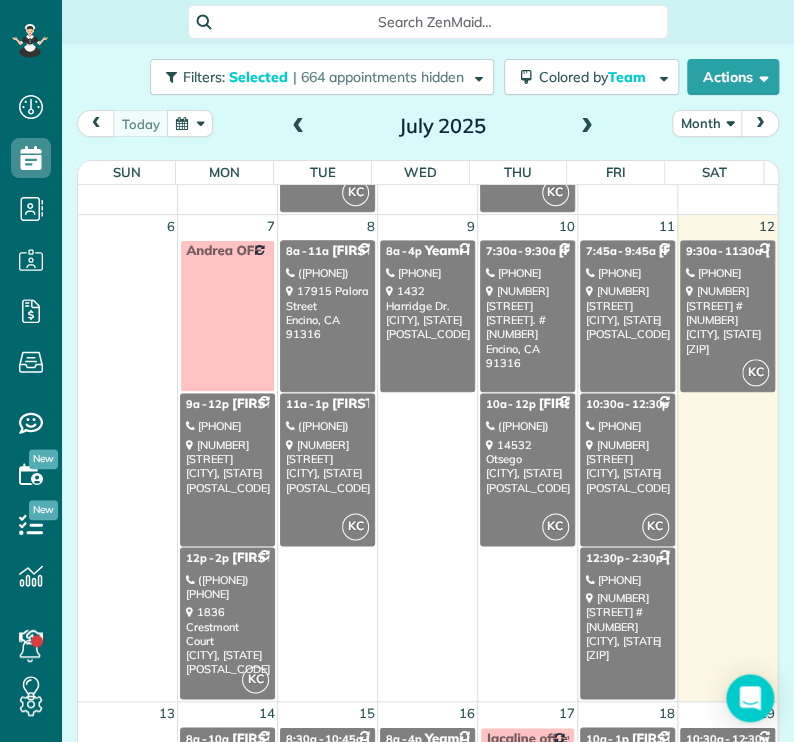 click on "4380 [STREET] [STREET] [CITY], [STATE] [POSTAL_CODE]" at bounding box center (627, 466) 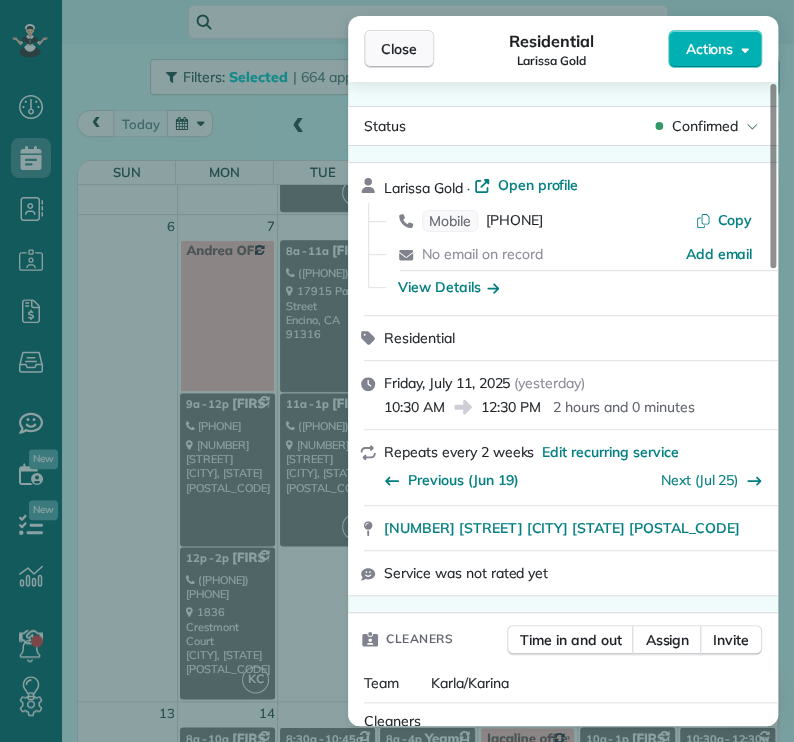 click on "Close" at bounding box center [399, 49] 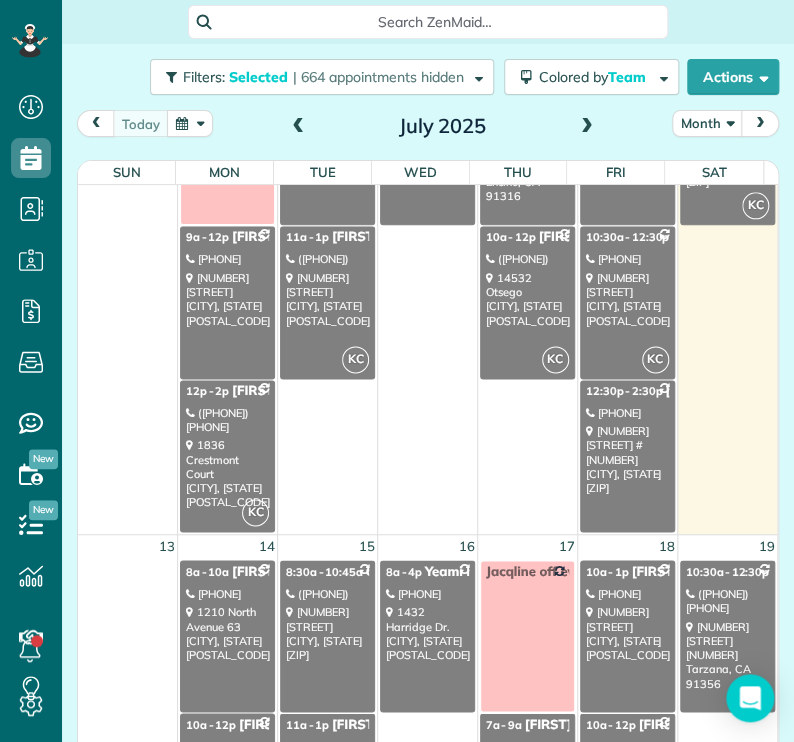 scroll, scrollTop: 614, scrollLeft: 0, axis: vertical 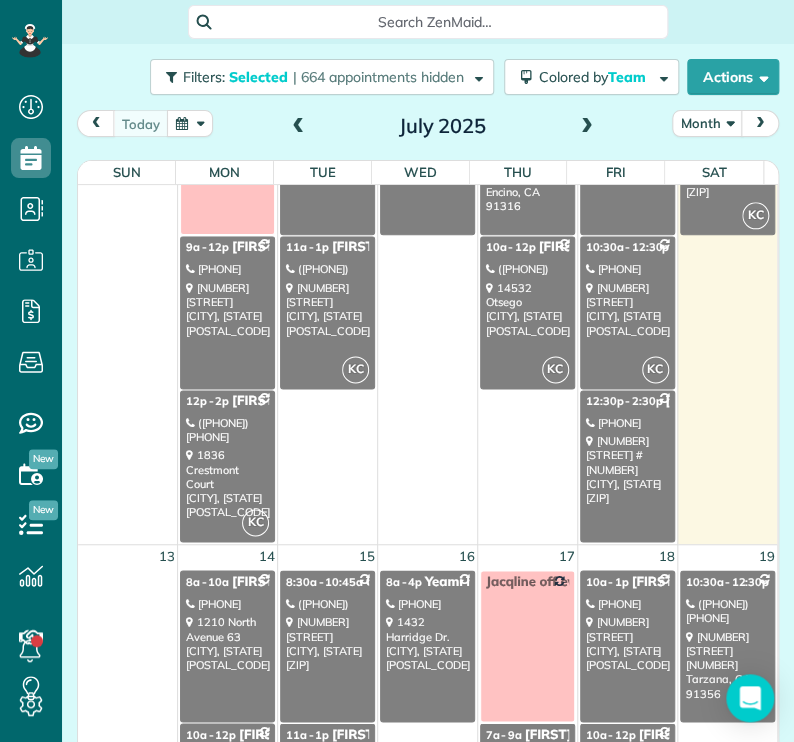 click on "[NUMBER] [STREET] #[NUMBER] [CITY], [STATE] [POSTAL_CODE]" at bounding box center [627, 469] 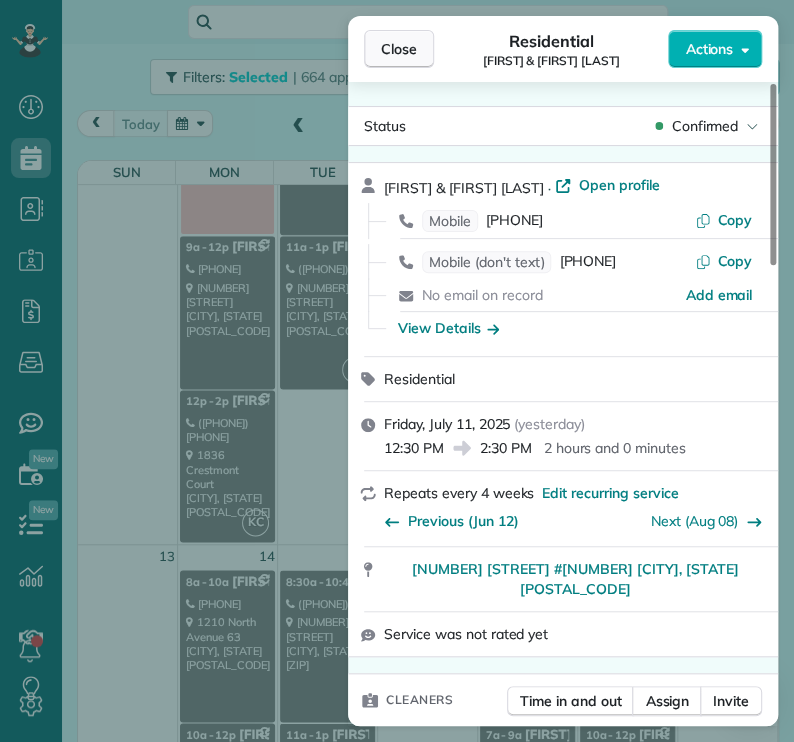 click on "Close" at bounding box center [399, 49] 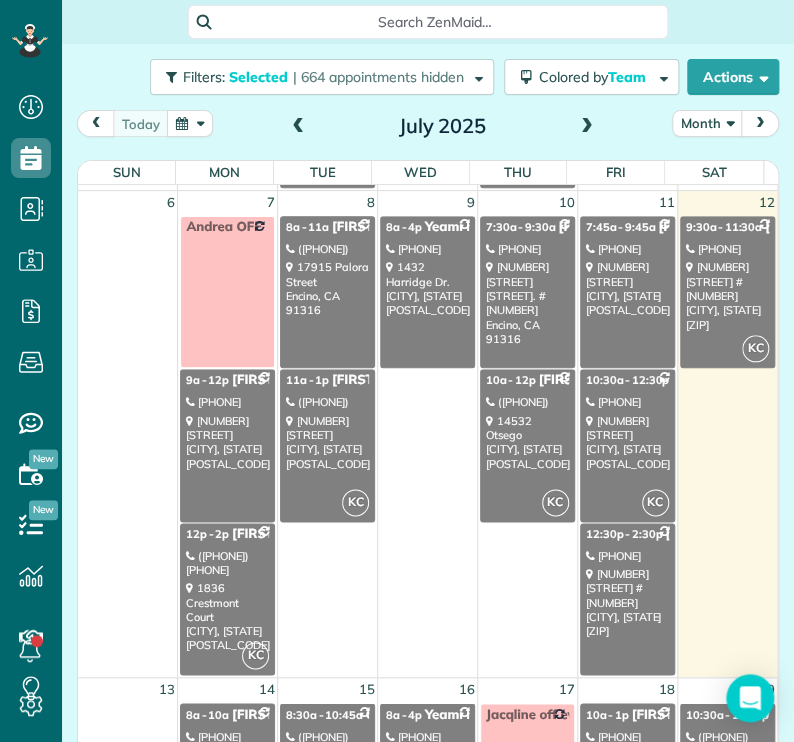 scroll, scrollTop: 480, scrollLeft: 0, axis: vertical 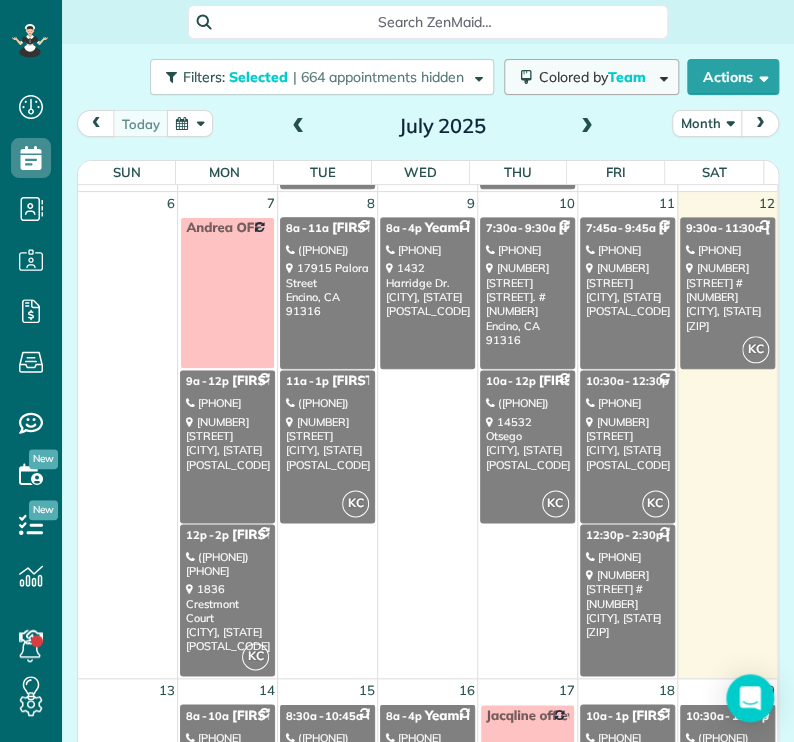 click on "Colored by  Team" at bounding box center [596, 77] 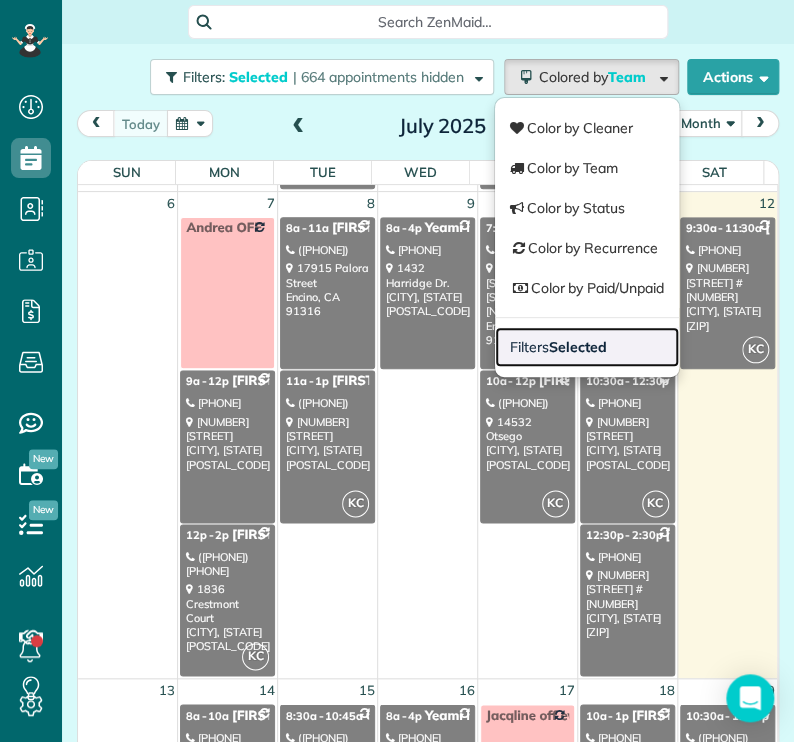 click on "Selected" at bounding box center (578, 347) 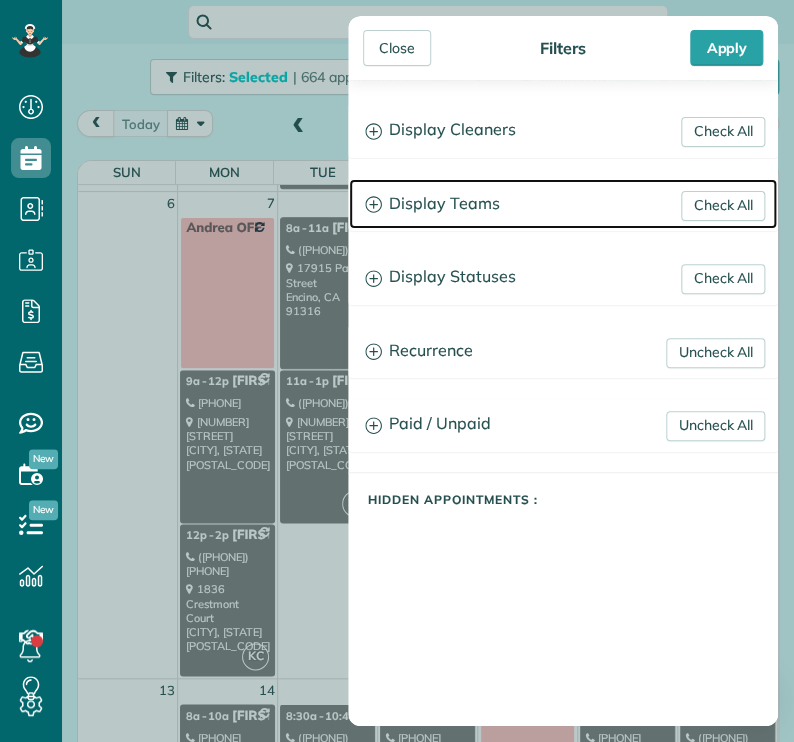 click on "Display Teams" at bounding box center (563, 204) 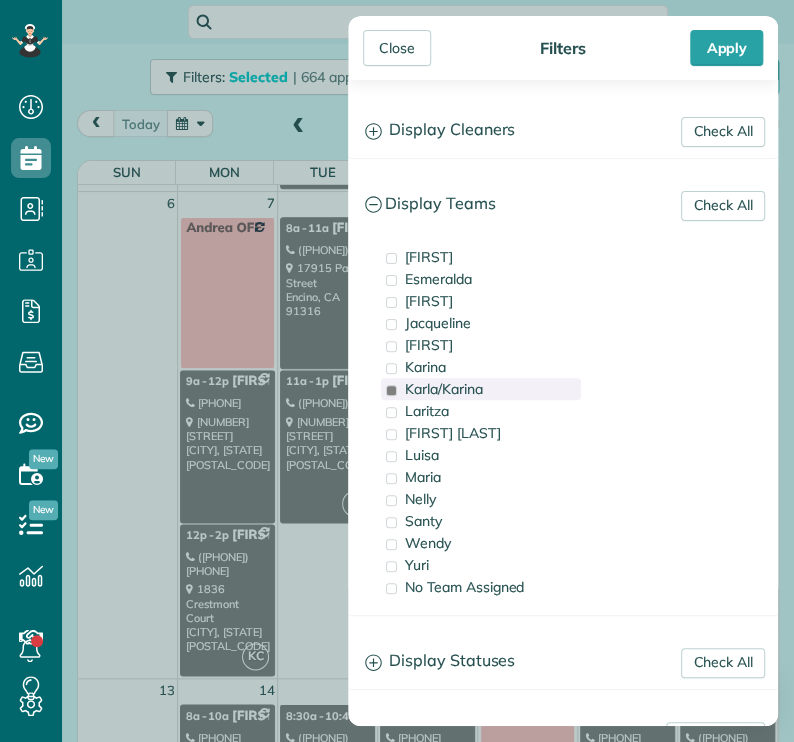 click on "Karla/Karina" at bounding box center [444, 389] 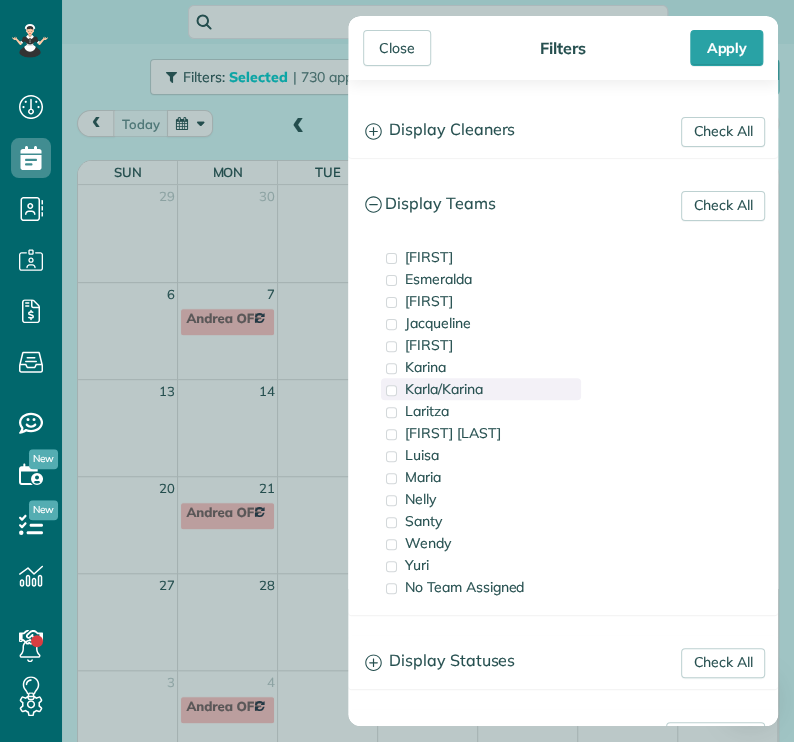 scroll, scrollTop: 0, scrollLeft: 0, axis: both 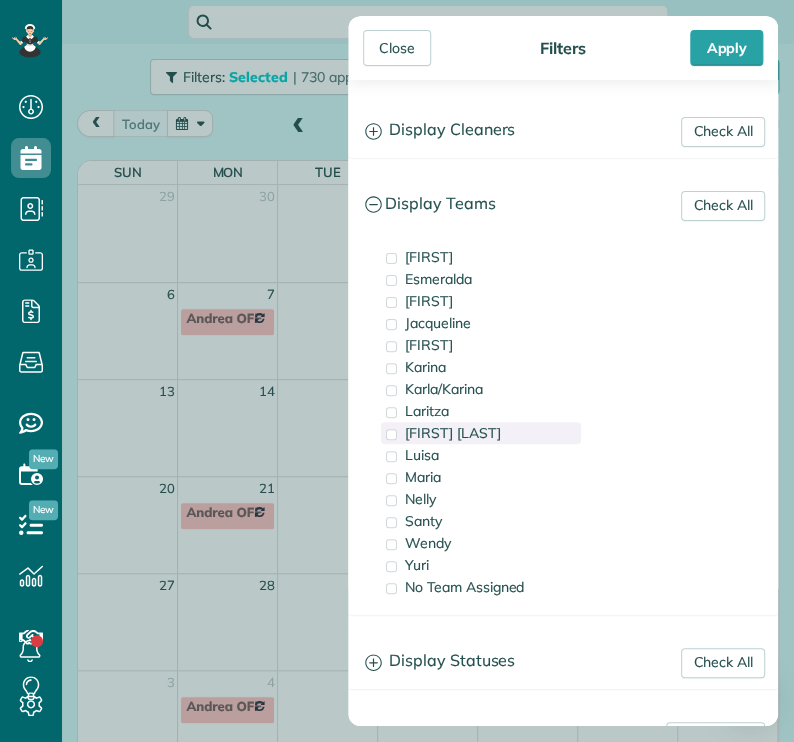 click on "[FIRST] [LAST]" at bounding box center (452, 433) 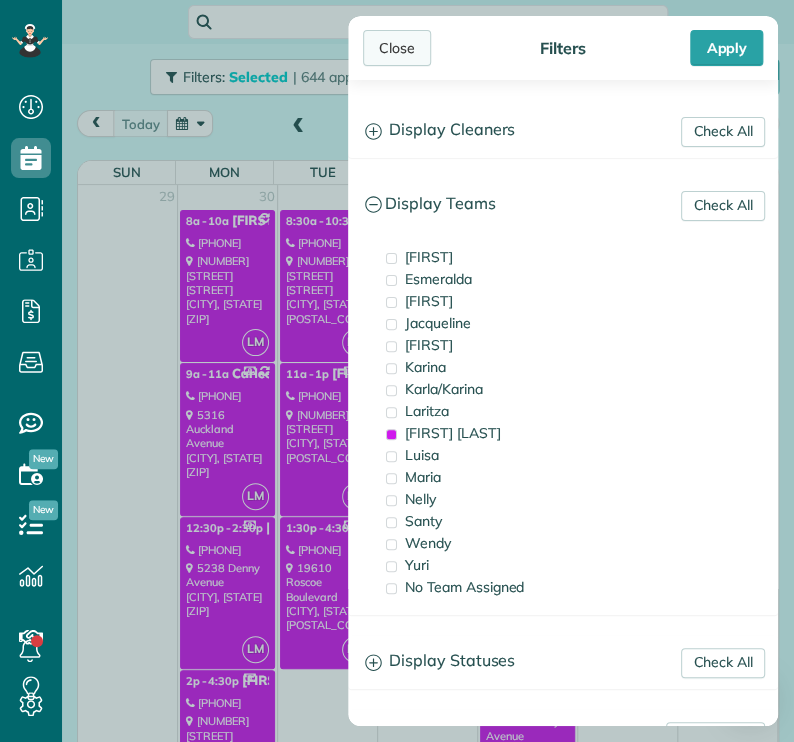 click on "Close" at bounding box center [397, 48] 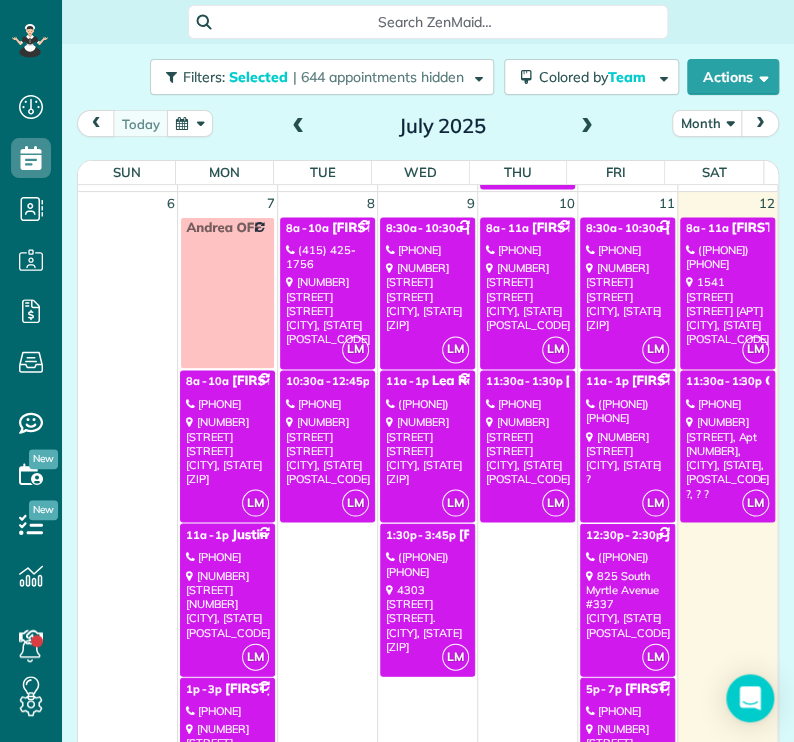 scroll, scrollTop: 788, scrollLeft: 0, axis: vertical 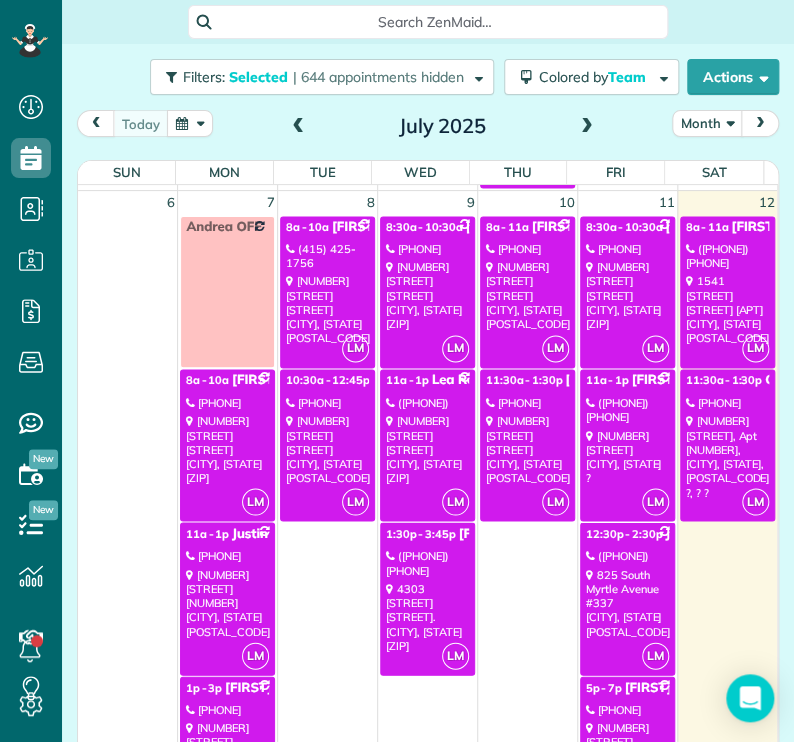 click on "LM [TIME] - [TIME] [FIRST] [LAST] ([PHONE]) [NUMBER] [STREET] [CITY], [STATE] [POSTAL_CODE]" at bounding box center [227, 752] 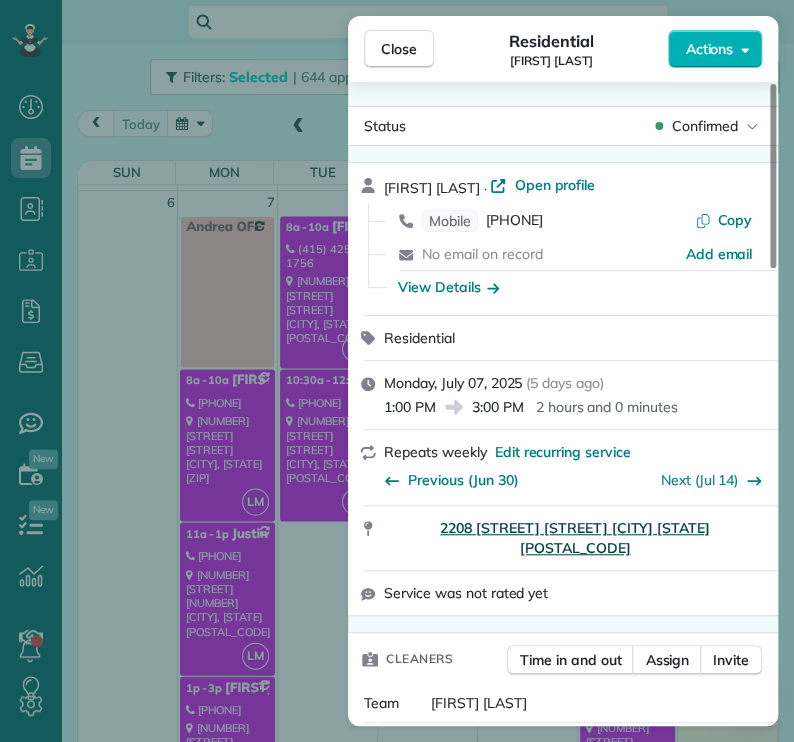 click on "2208 [STREET] [STREET] [CITY] [STATE] [POSTAL_CODE]" at bounding box center (575, 538) 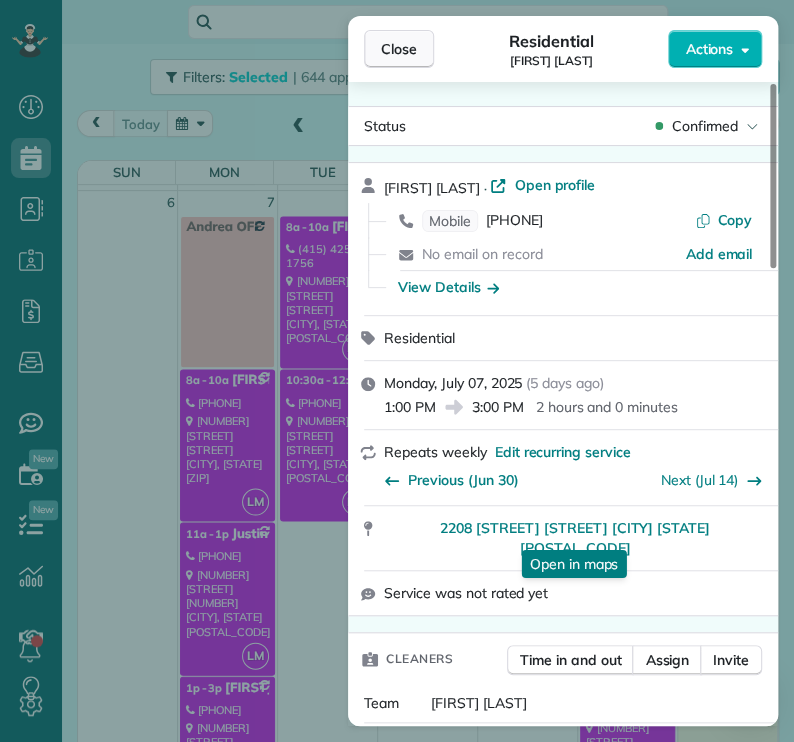 click on "Close" at bounding box center (399, 49) 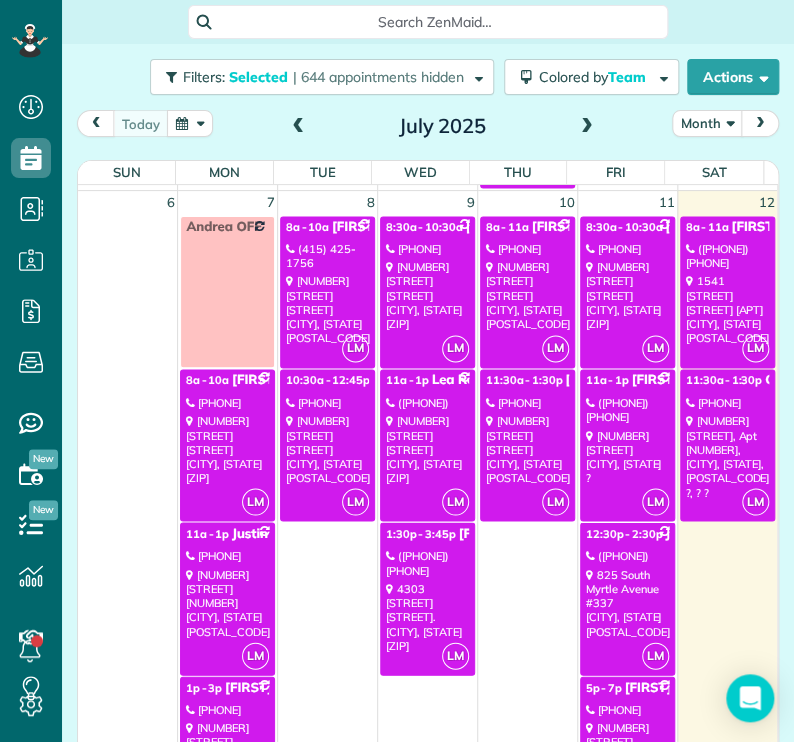 click on "[NUMBER] [STREET] [CITY], [STATE] [POSTAL_CODE]" at bounding box center [327, 448] 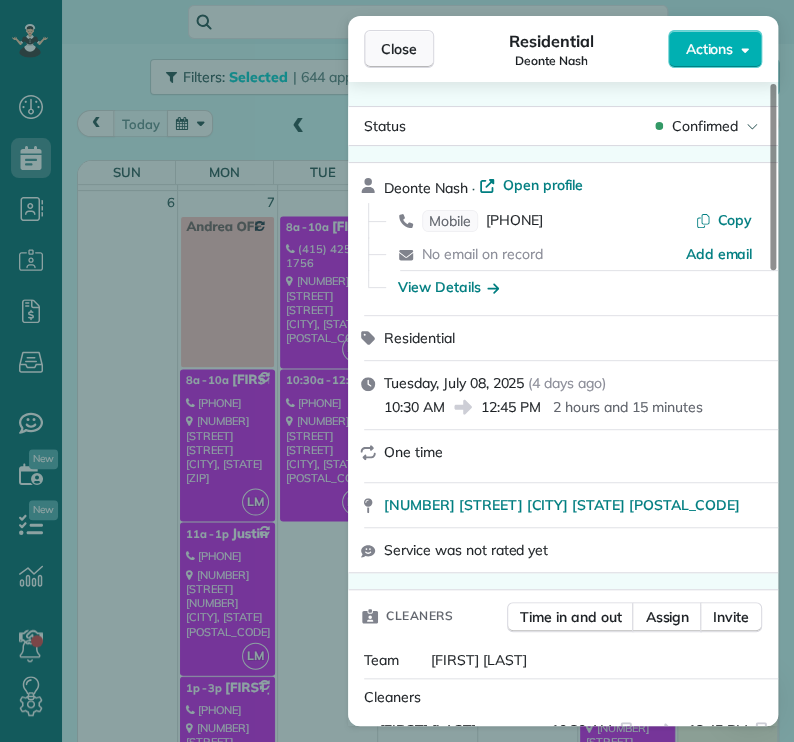 click on "Close" at bounding box center (399, 49) 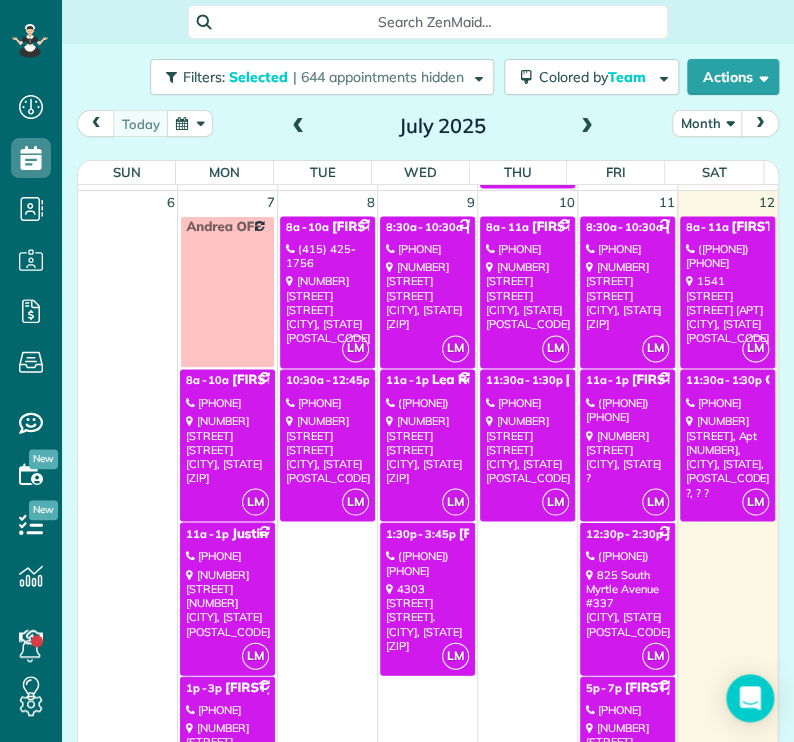 click on "([PHONE]) [PHONE]" at bounding box center [427, 562] 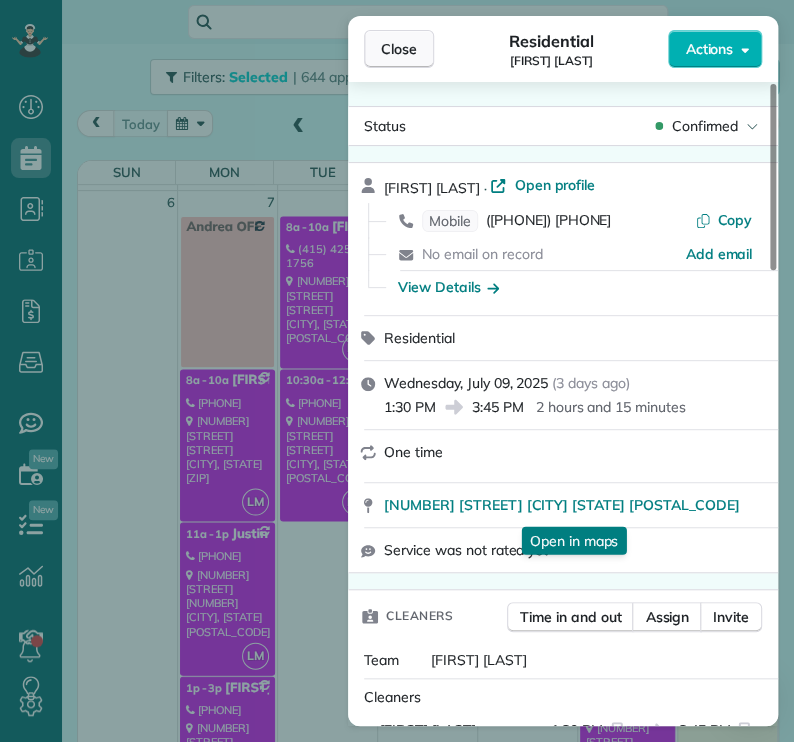 click on "Close" at bounding box center (399, 49) 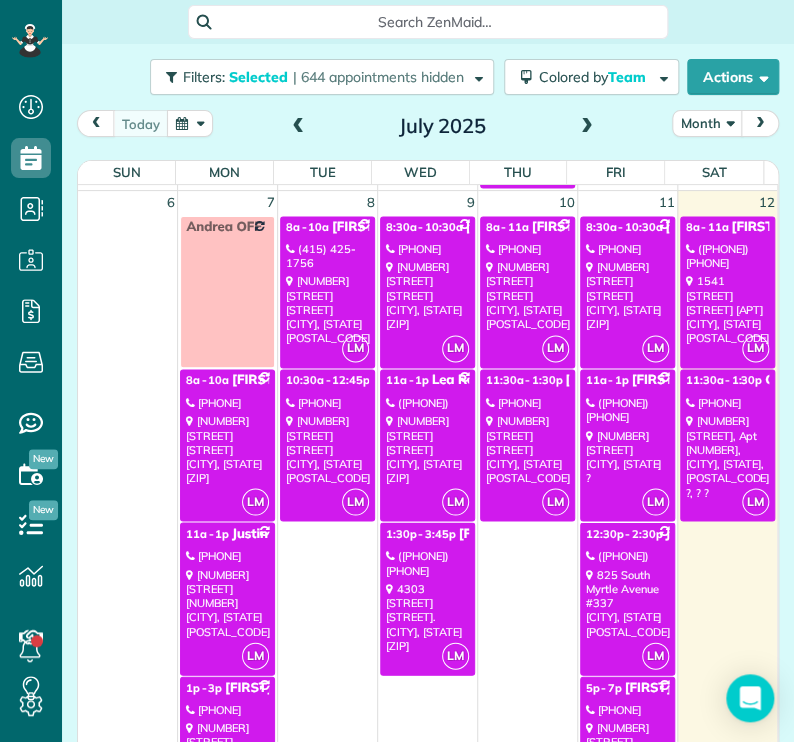 click on "LM [TIME]-[TIME] [FIRST] [LAST] - [LOCATION] ([PHONE]) [NUMBER] [STREET] [CITY], [STATE] [POSTAL_CODE]" at bounding box center (427, 292) 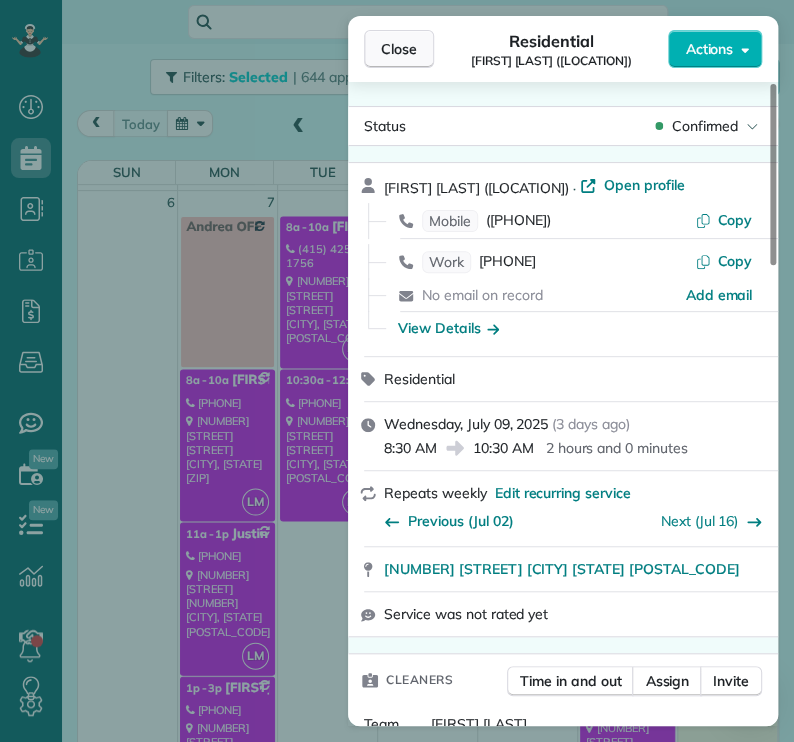 click on "Close" at bounding box center (399, 49) 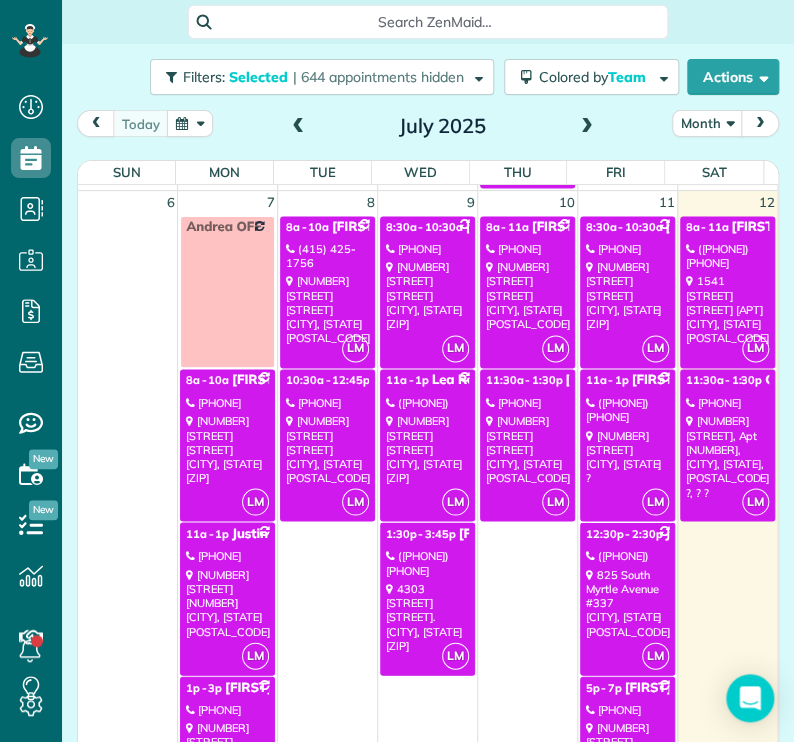 click on "[NUMBER] [STREET] [CITY], [STATE] [POSTAL_CODE]" at bounding box center (327, 448) 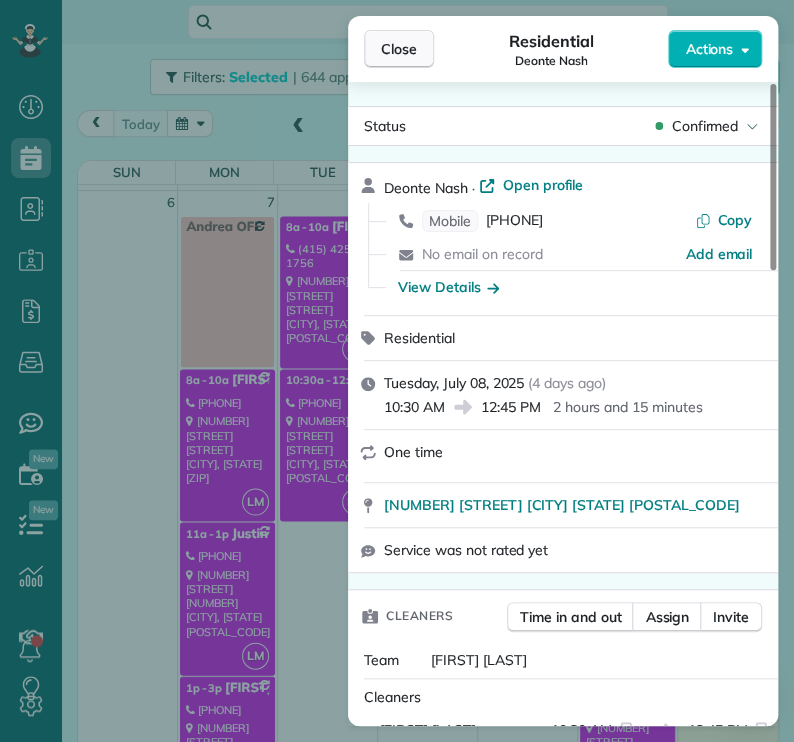 click on "Close" at bounding box center (399, 49) 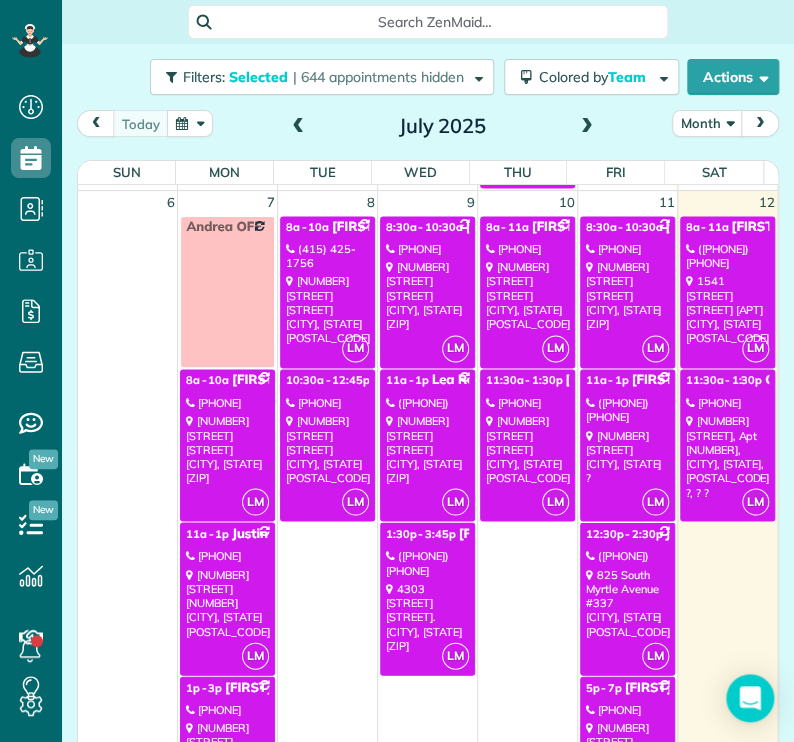 click on "[NUMBER] [STREET] [CITY] [STATE] [POSTAL_CODE]" at bounding box center (527, 295) 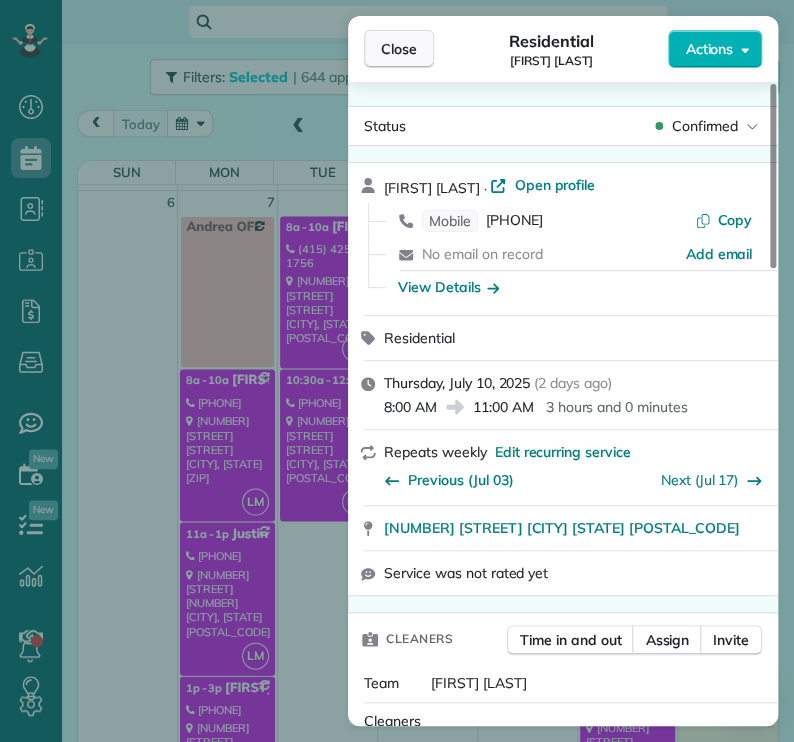 click on "Close" at bounding box center (399, 49) 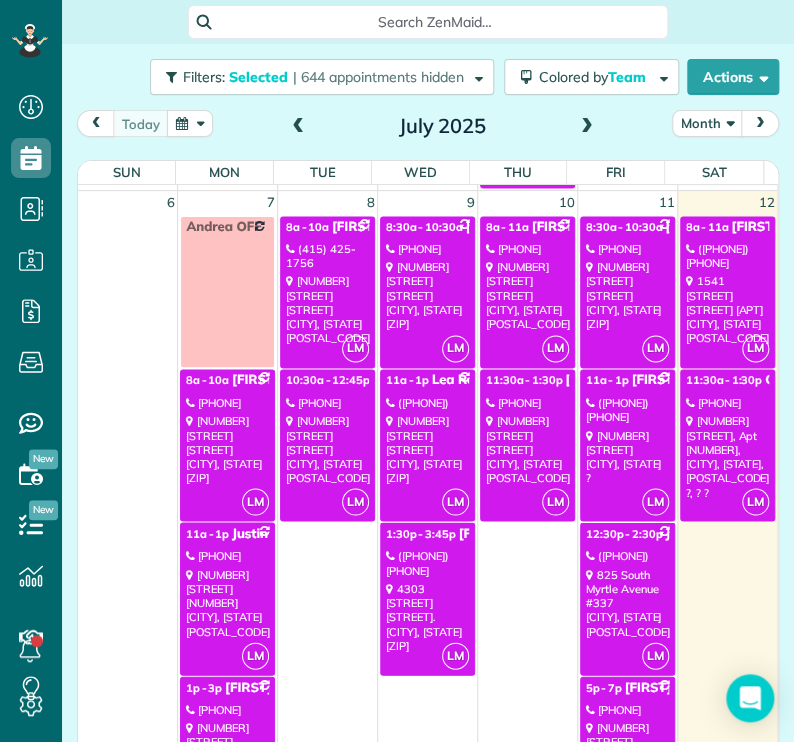 click on "[NUMBER] [STREET] [CITY], [STATE] [POSTAL_CODE]" at bounding box center [527, 448] 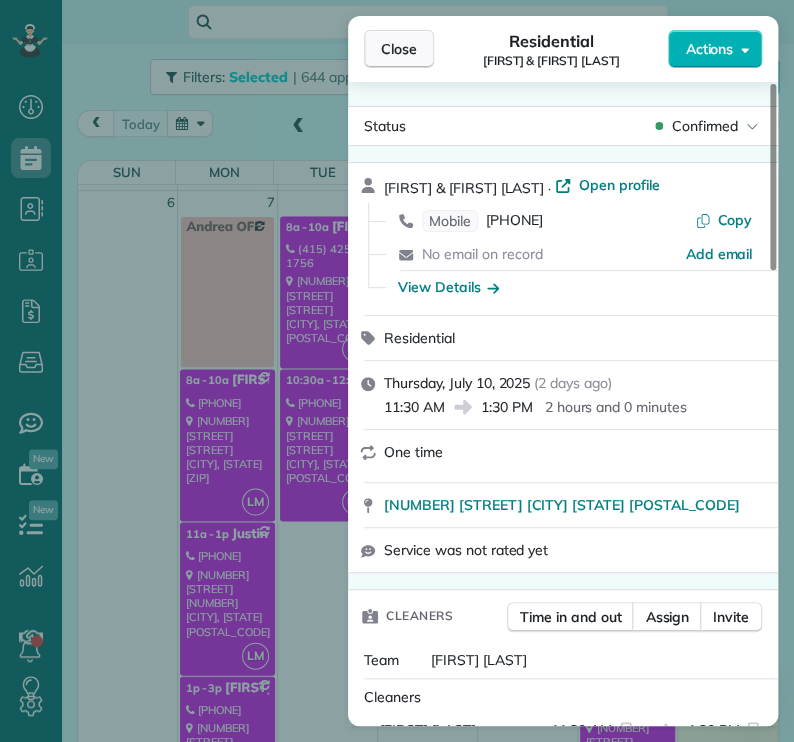 click on "Close" at bounding box center [399, 49] 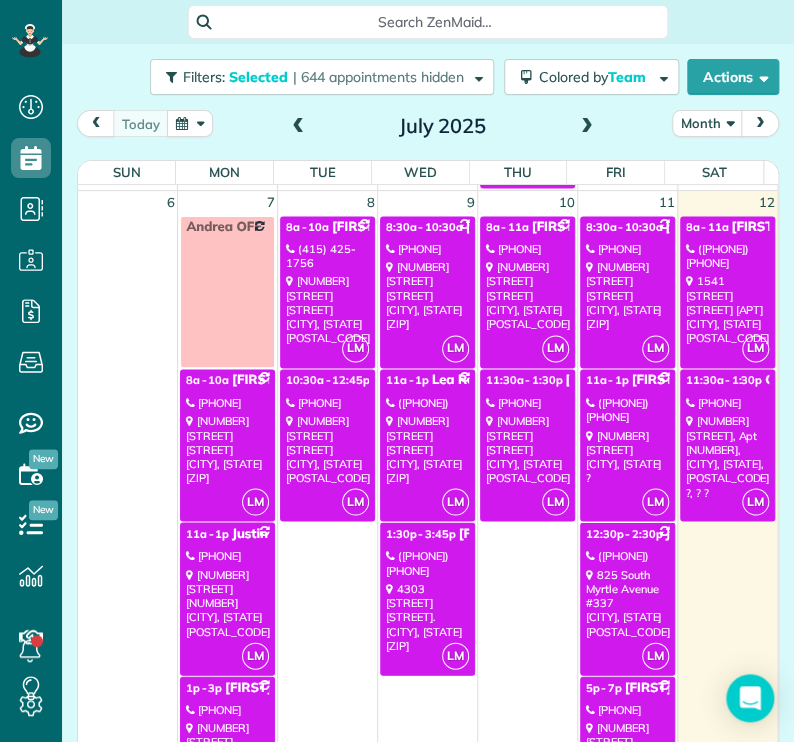 click on "[NUMBER] [STREET] [CITY], [STATE] [POSTAL_CODE]" at bounding box center [627, 295] 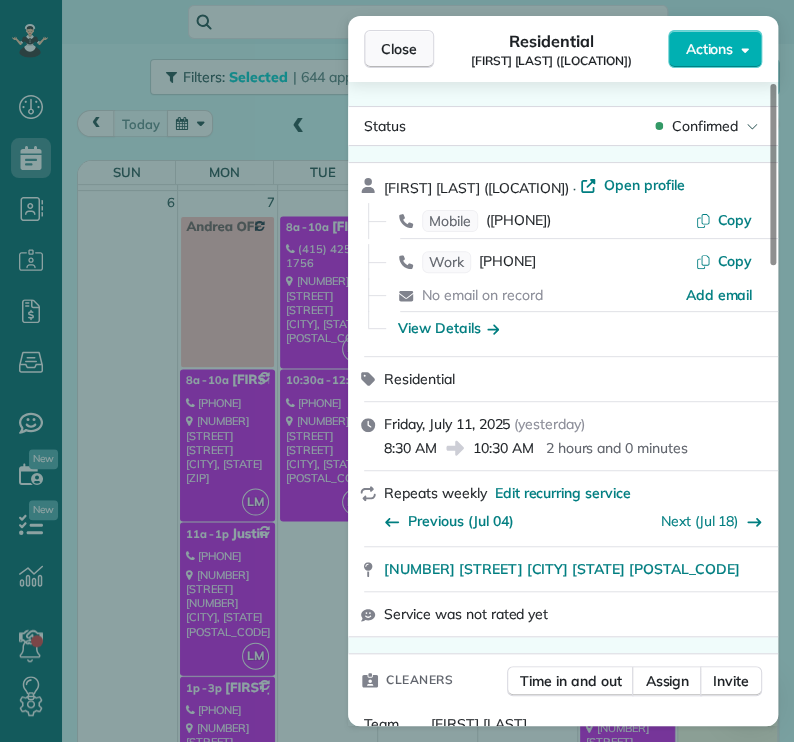 click on "Close" at bounding box center [399, 49] 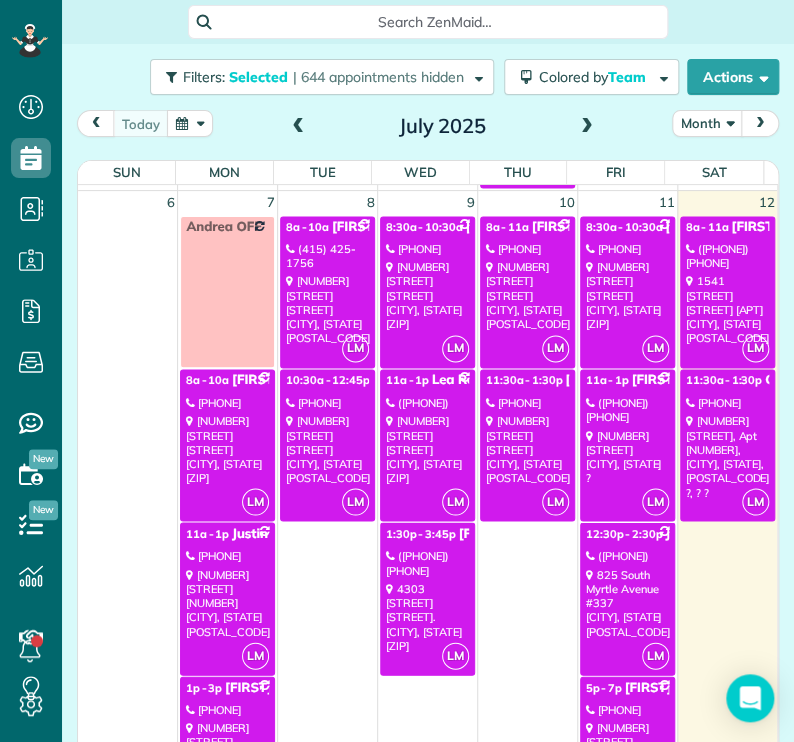 click on "[PHONE]" at bounding box center (527, 402) 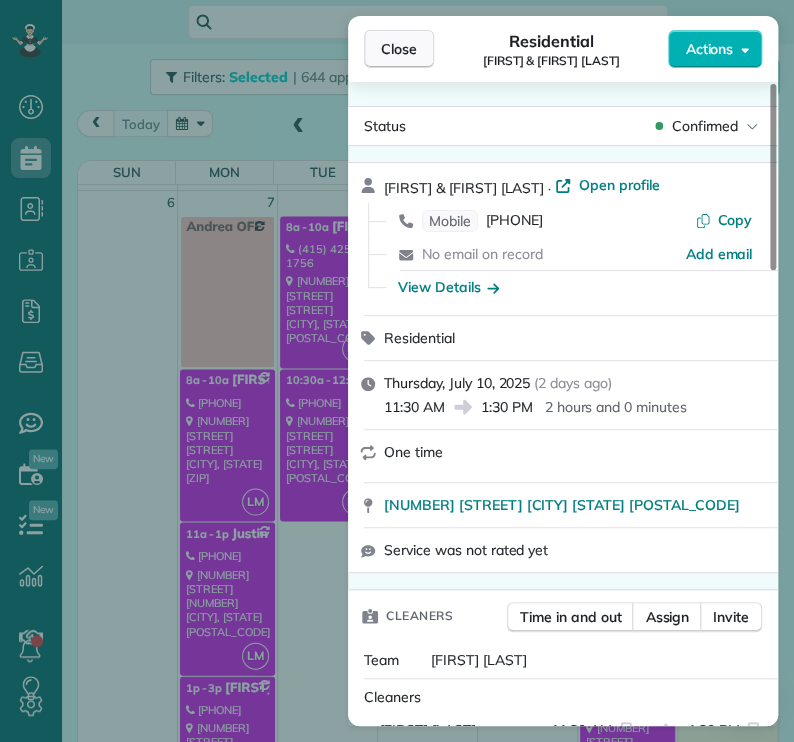 click on "Close" at bounding box center [399, 49] 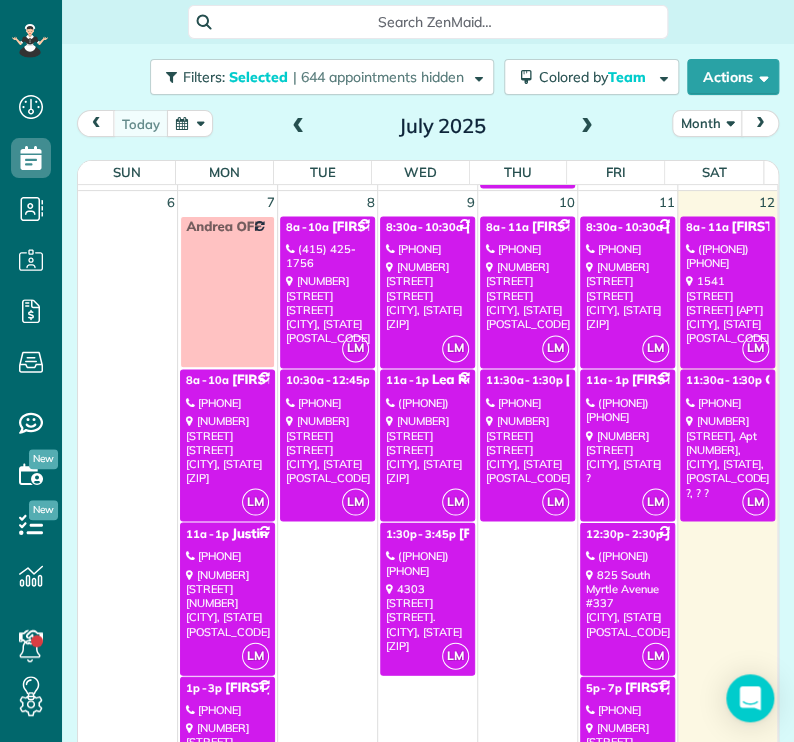 click on "[FIRST] [LAST] - [COMPANY]" at bounding box center [715, 687] 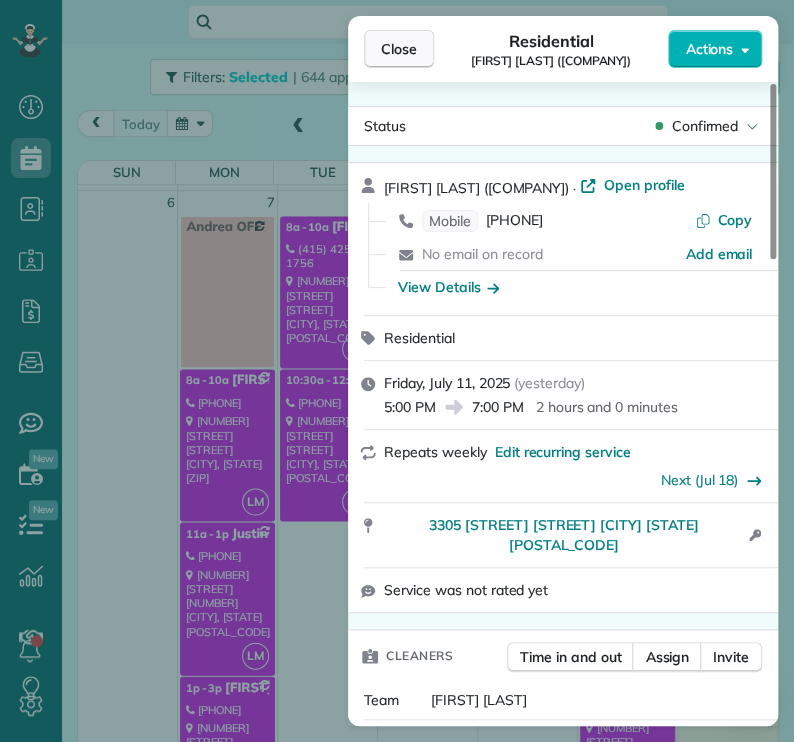 click on "Close" at bounding box center (399, 49) 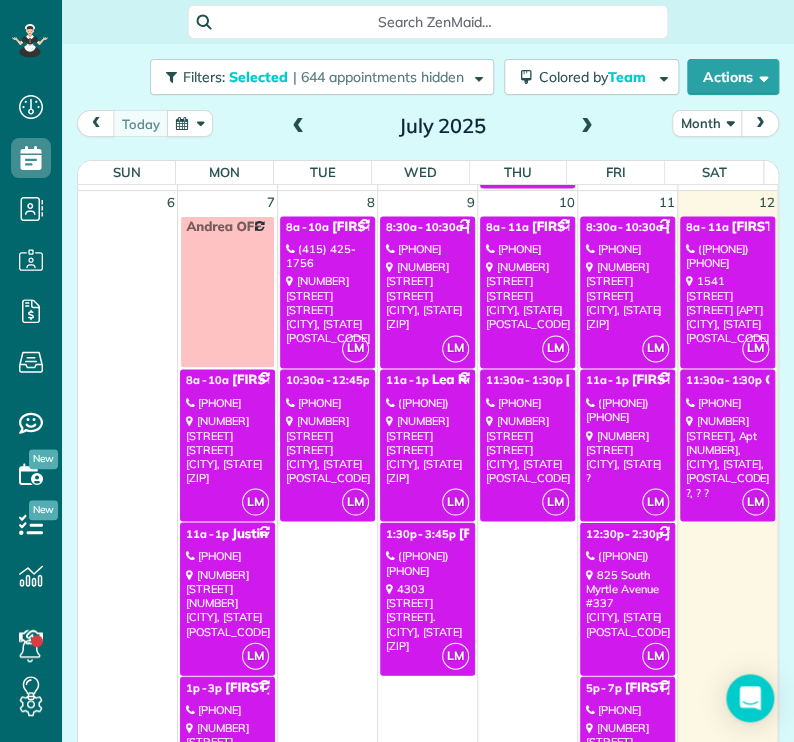 click on "[NUMBER] [STREET] #[NUMBER] [CITY], [STATE] [ZIP]" at bounding box center (727, 309) 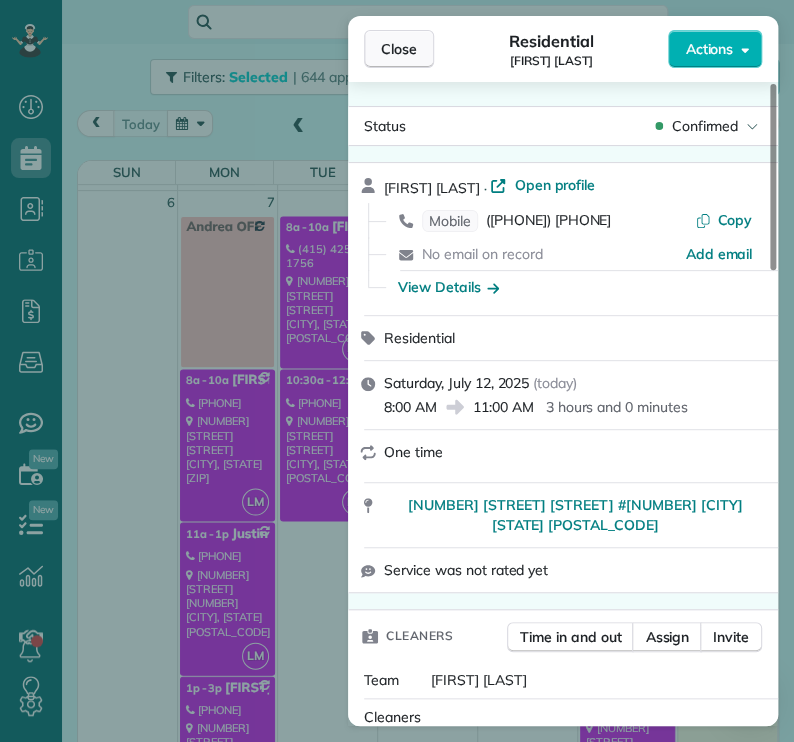 click on "Close" at bounding box center [399, 49] 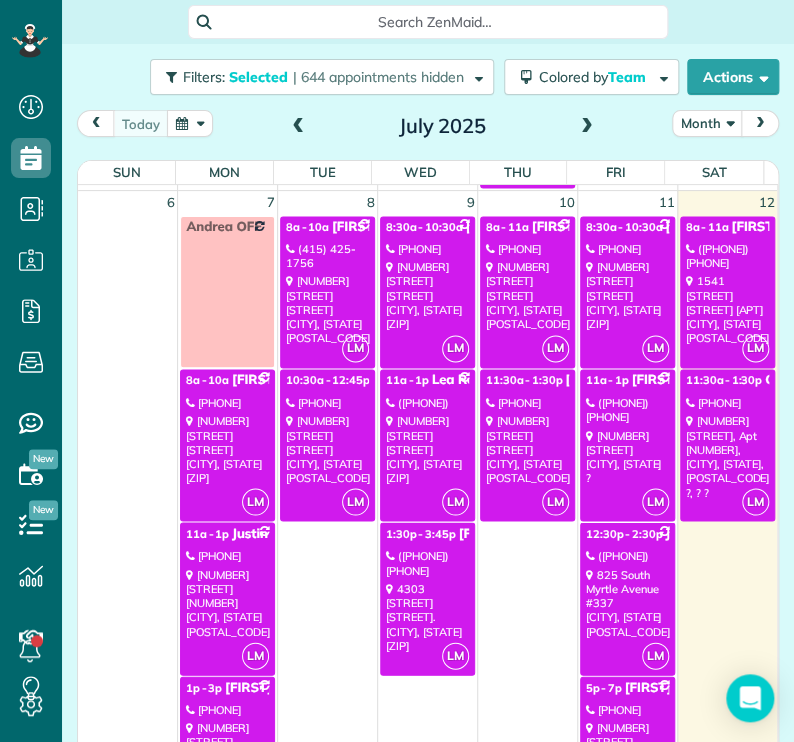 click on "[NUMBER] [STREET], [CITY], [STATE], [POSTAL_CODE] ?, ?" at bounding box center (727, 456) 